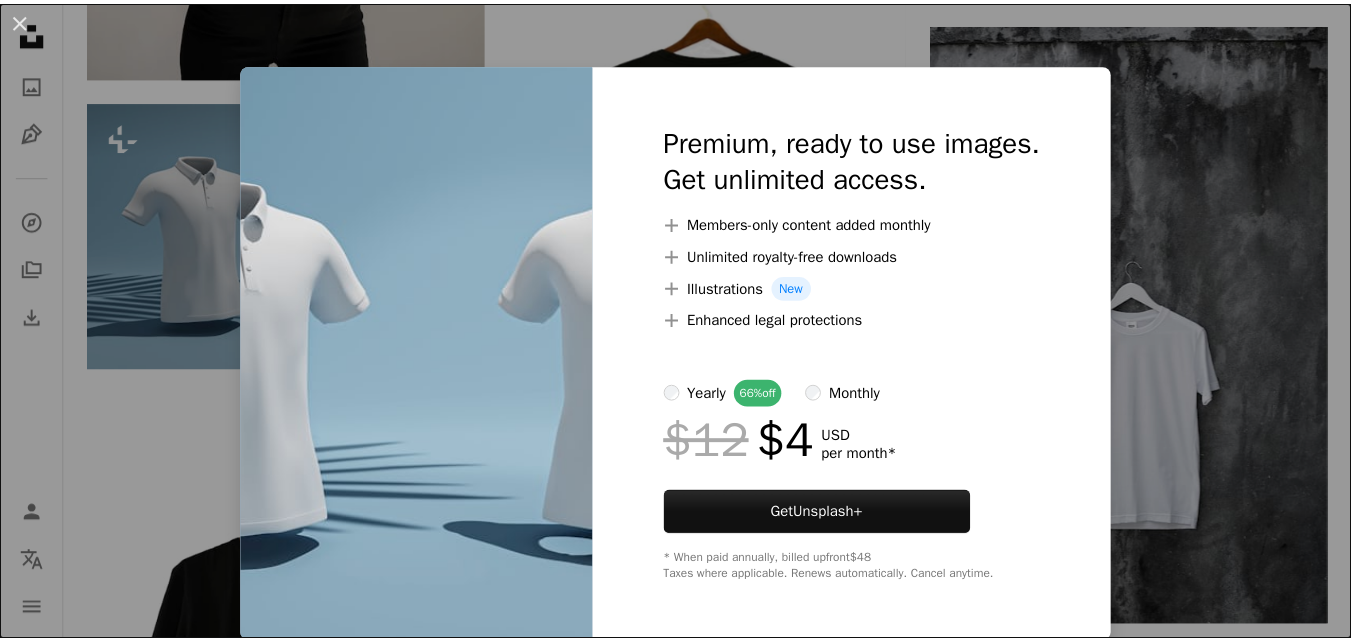 scroll, scrollTop: 800, scrollLeft: 0, axis: vertical 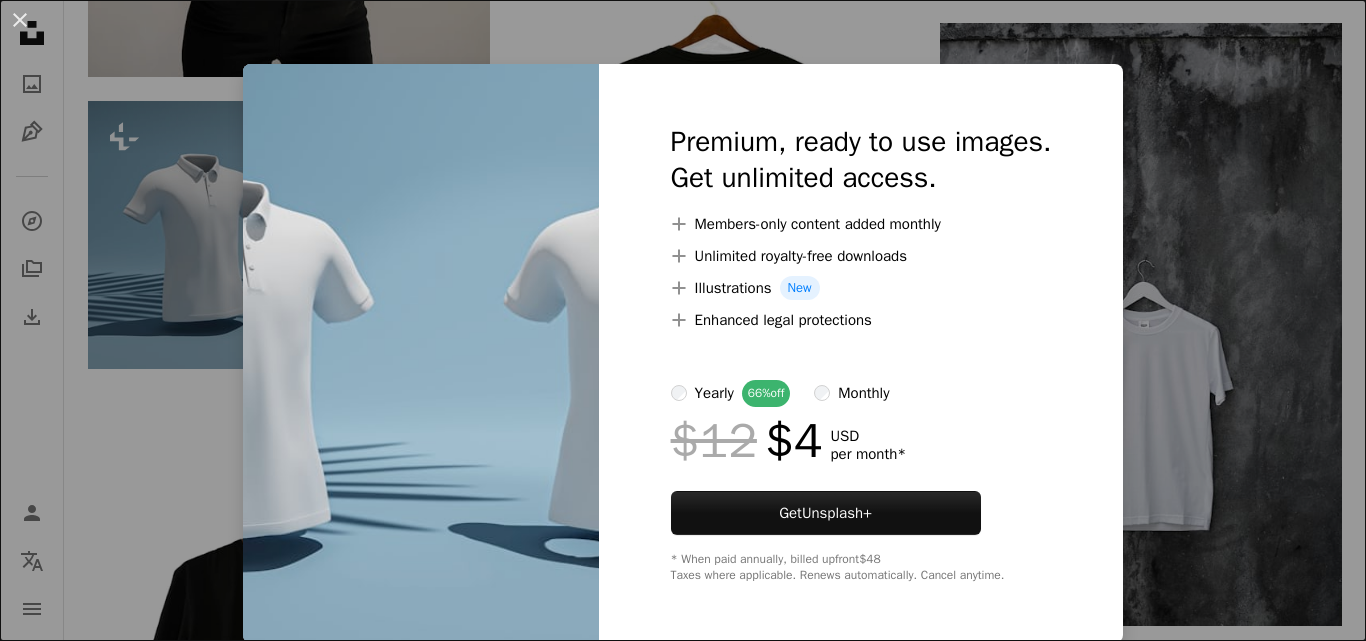click on "An X shape Premium, ready to use images. Get unlimited access. A plus sign Members-only content added monthly A plus sign Unlimited royalty-free downloads A plus sign Illustrations  New A plus sign Enhanced legal protections yearly 66%  off monthly $12   $4 USD per month * Get  Unsplash+ * When paid annually, billed upfront  $48 Taxes where applicable. Renews automatically. Cancel anytime." at bounding box center [683, 320] 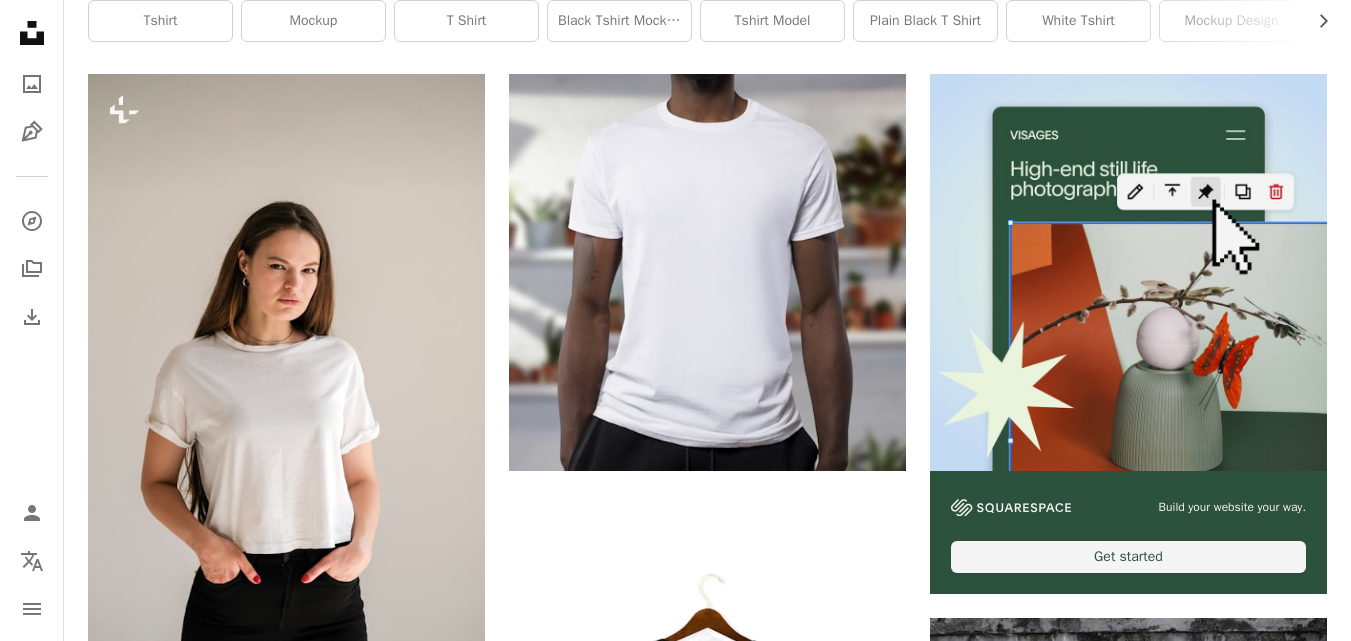 scroll, scrollTop: 0, scrollLeft: 0, axis: both 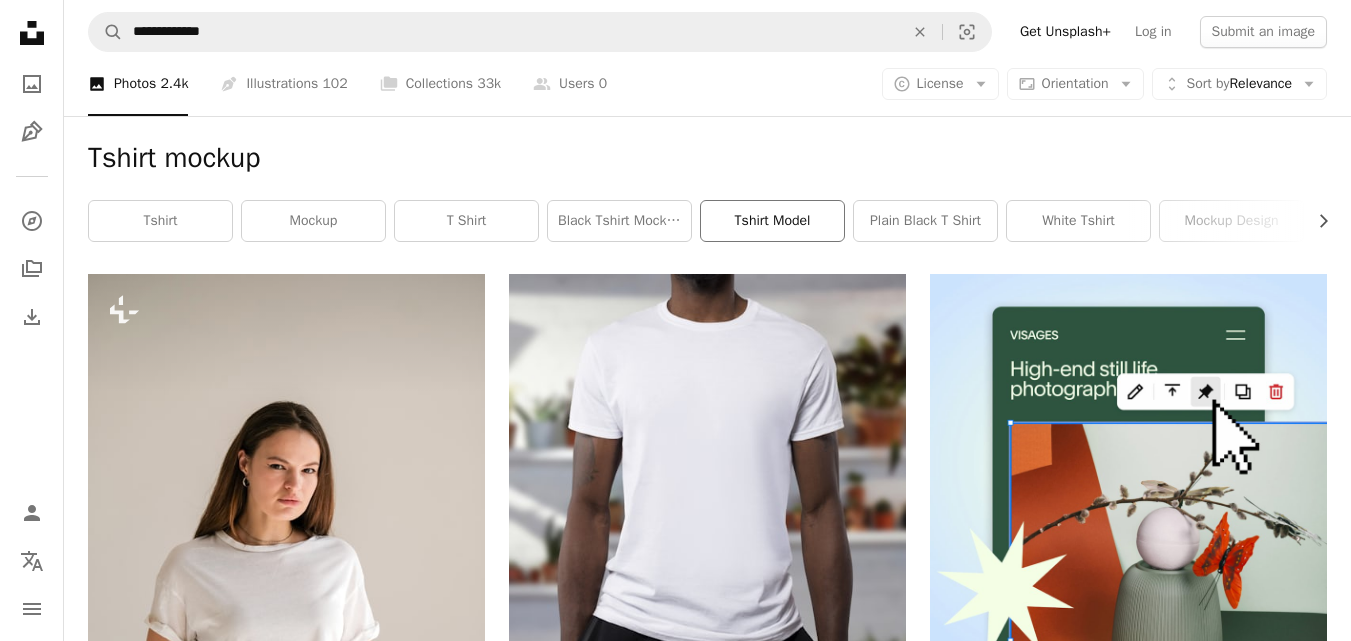 click on "tshirt model" at bounding box center (772, 221) 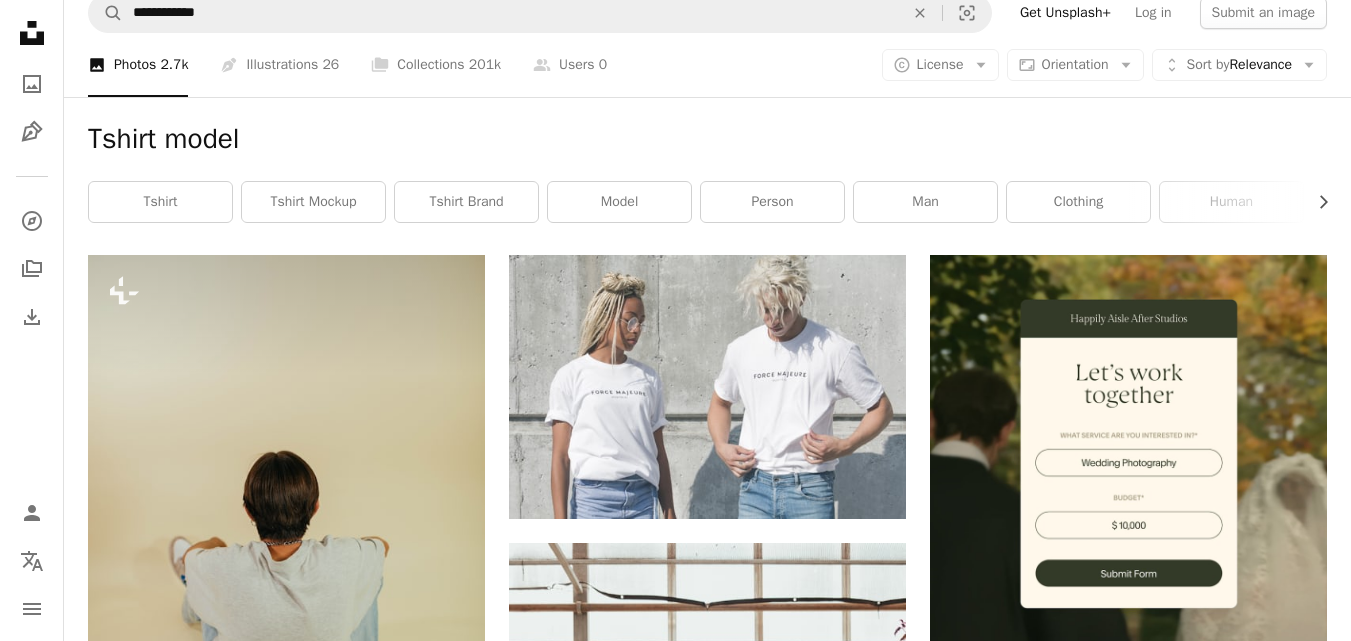 scroll, scrollTop: 0, scrollLeft: 0, axis: both 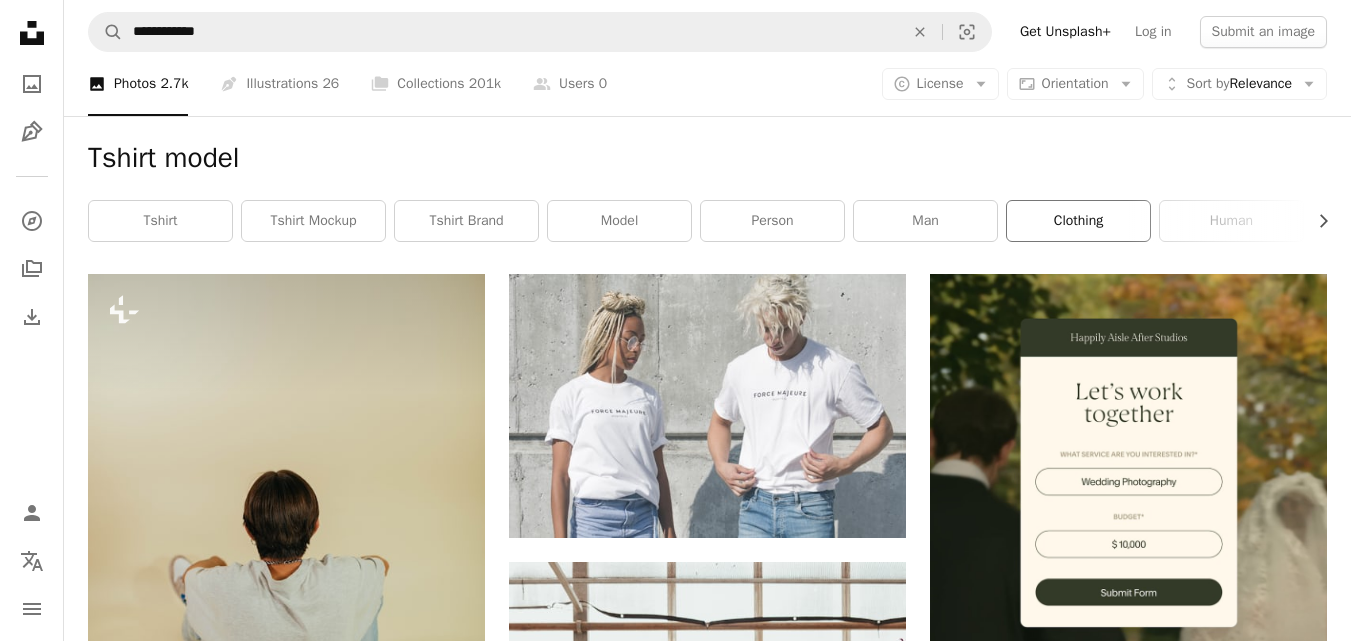 click on "clothing" at bounding box center (1078, 221) 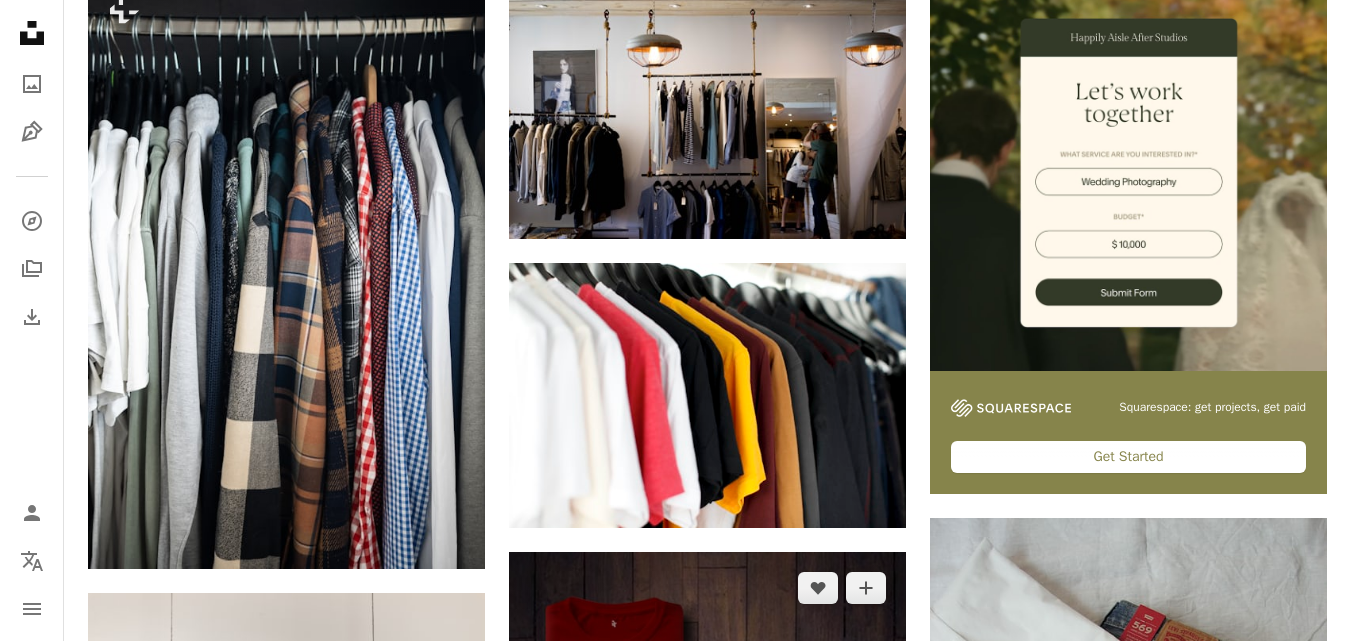 scroll, scrollTop: 0, scrollLeft: 0, axis: both 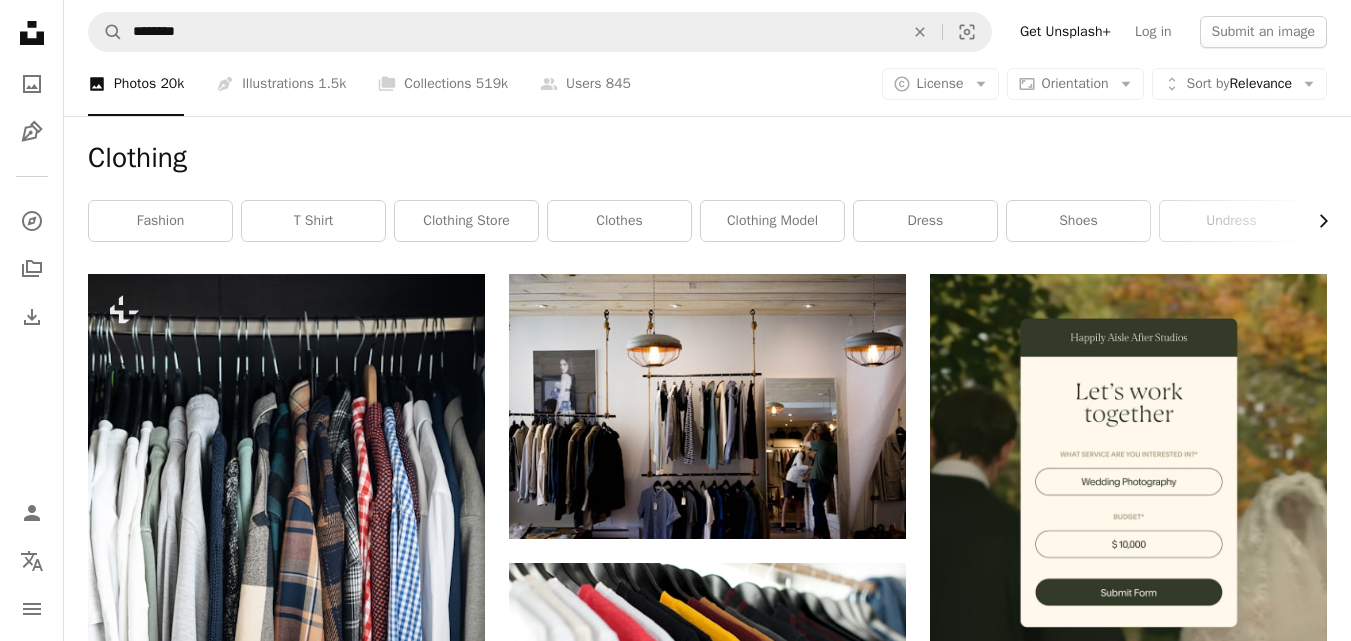 click 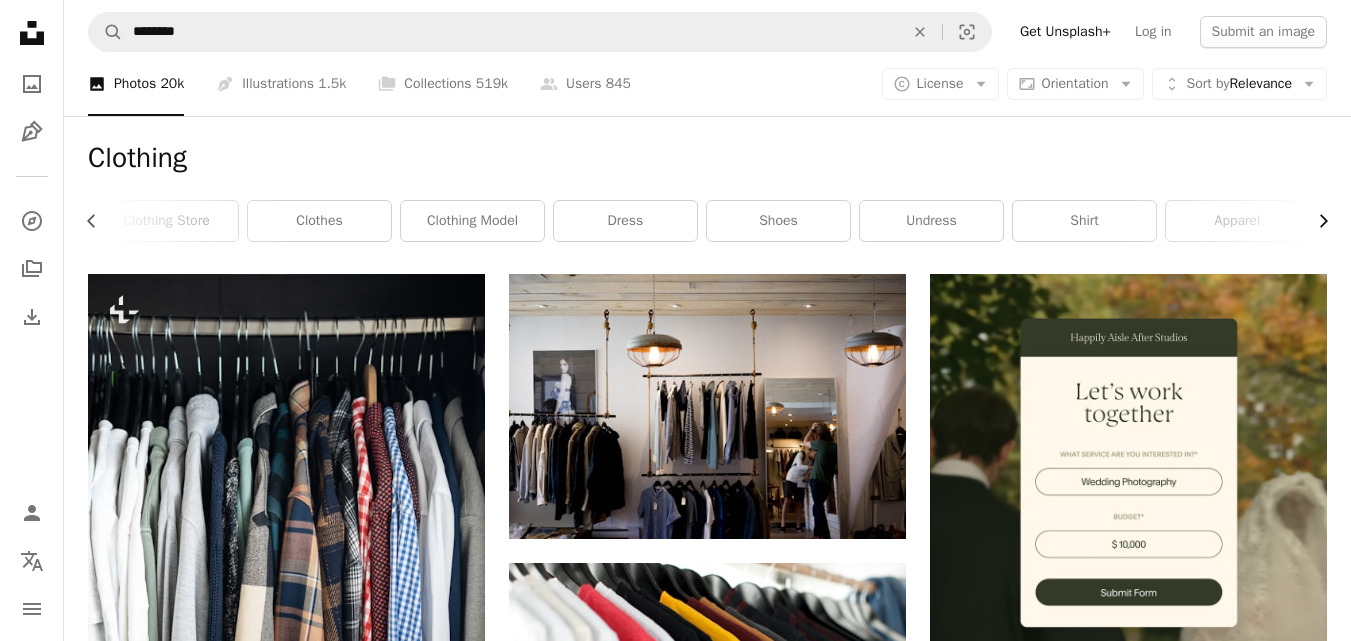 click 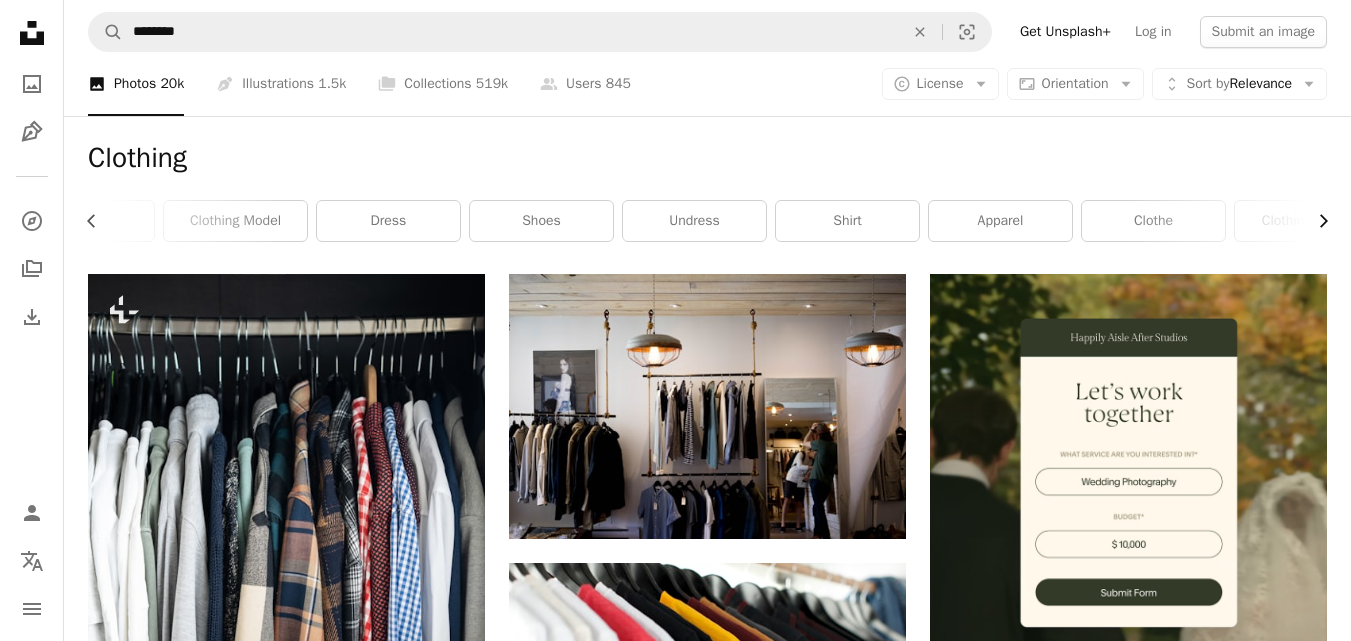 scroll, scrollTop: 0, scrollLeft: 589, axis: horizontal 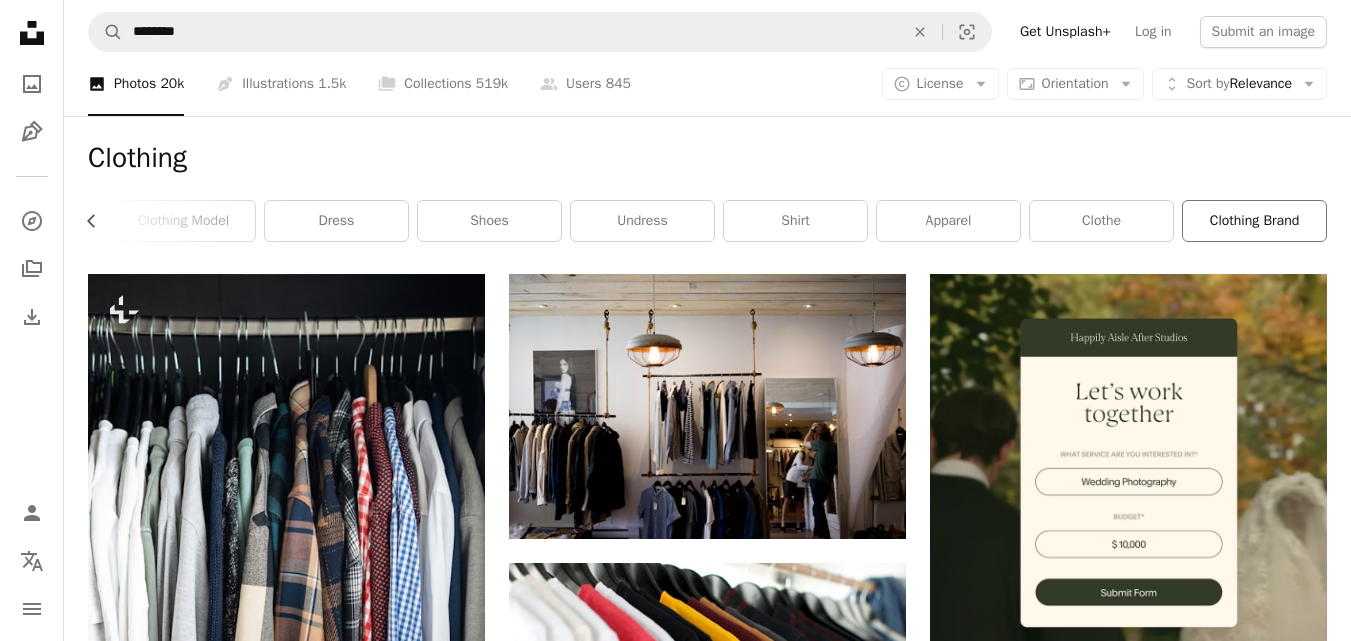 click on "clothing brand" at bounding box center [1254, 221] 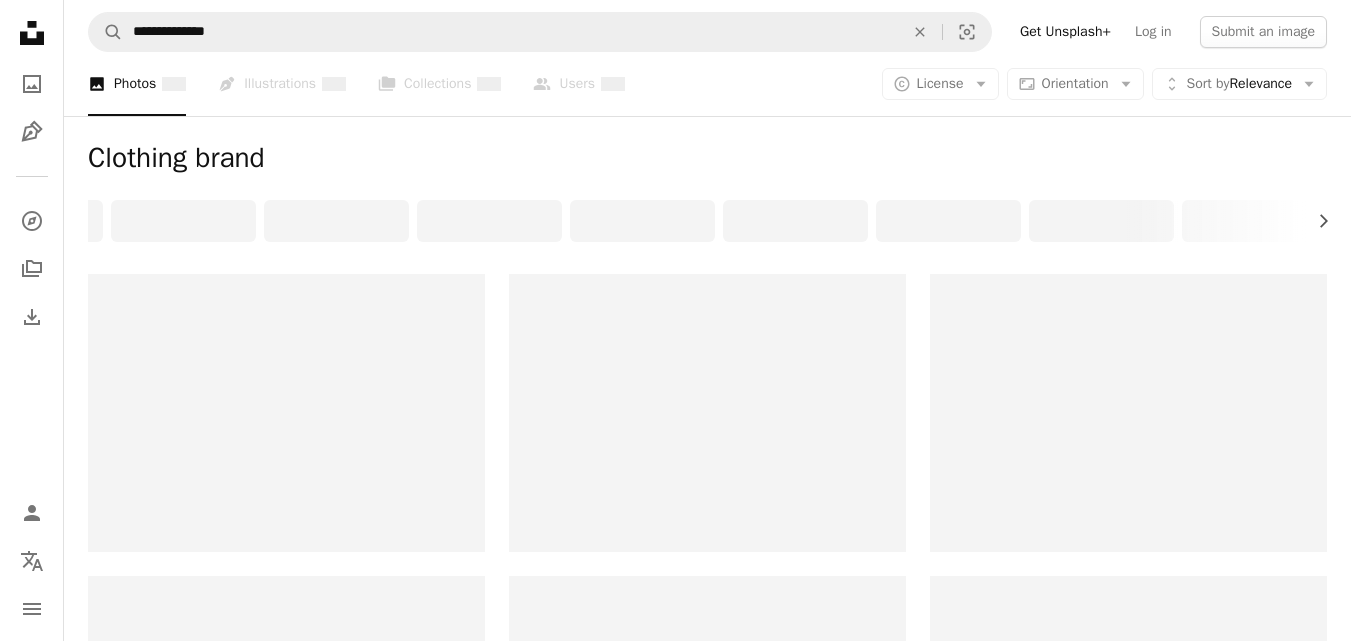 scroll, scrollTop: 0, scrollLeft: 0, axis: both 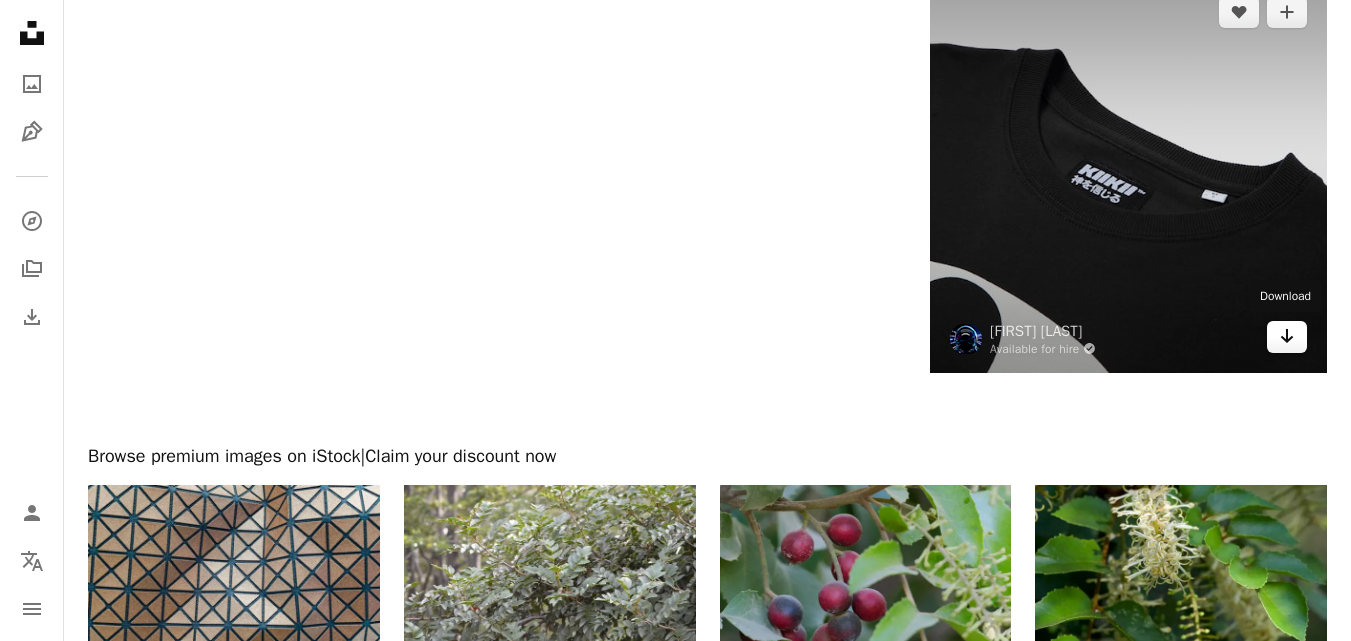 click on "Arrow pointing down" 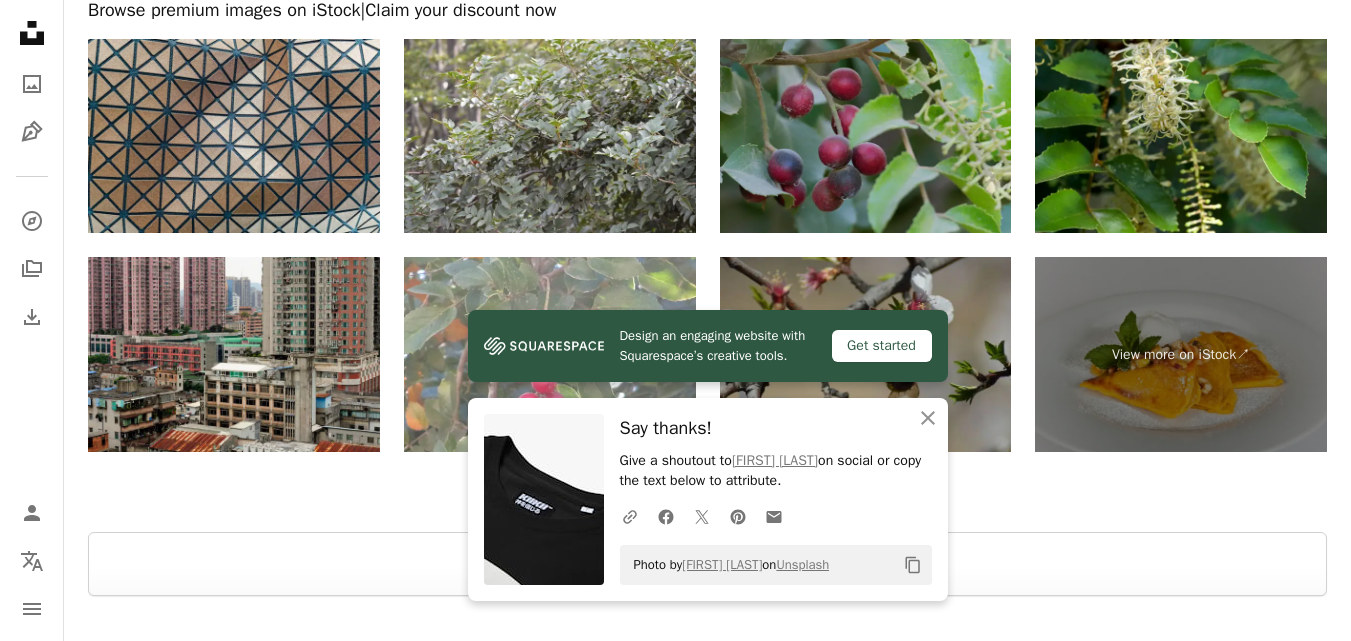 scroll, scrollTop: 4000, scrollLeft: 0, axis: vertical 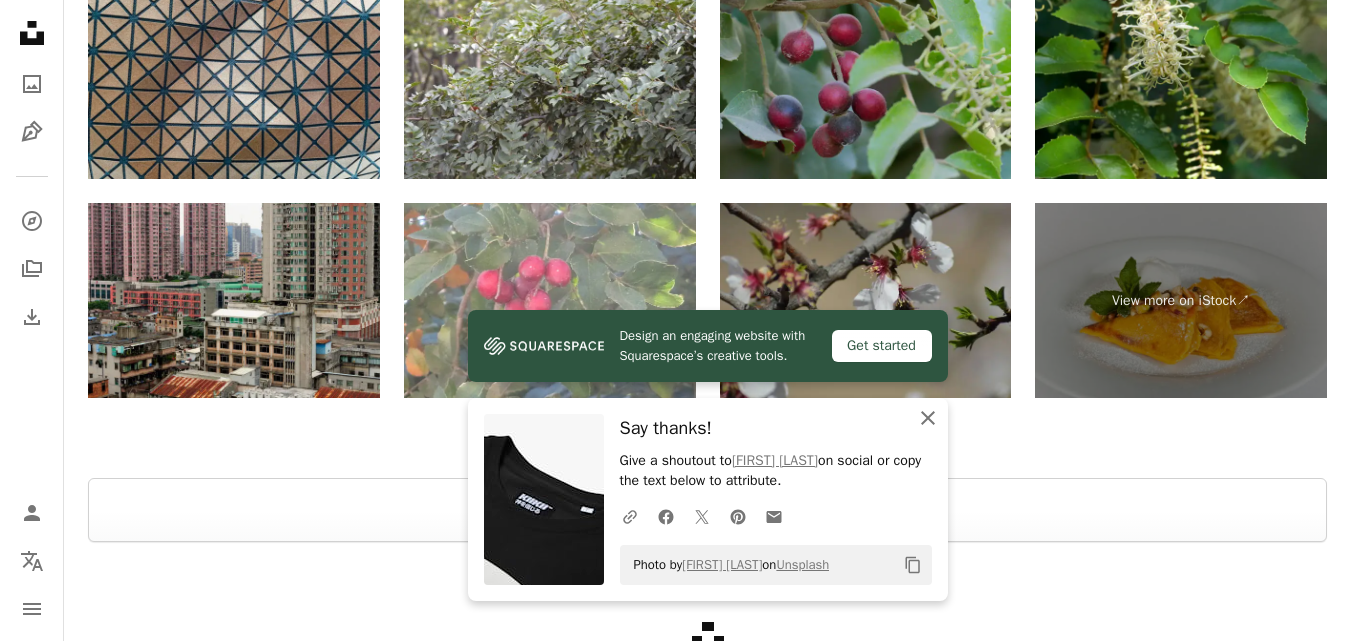 click on "An X shape" 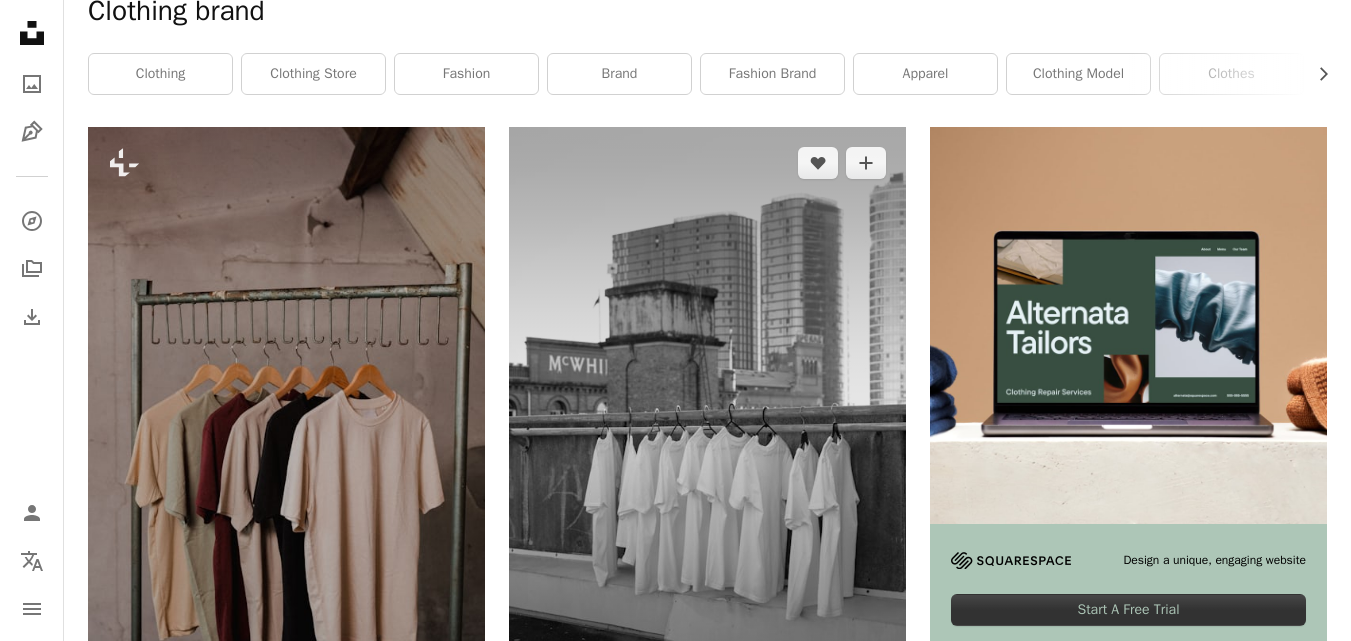 scroll, scrollTop: 0, scrollLeft: 0, axis: both 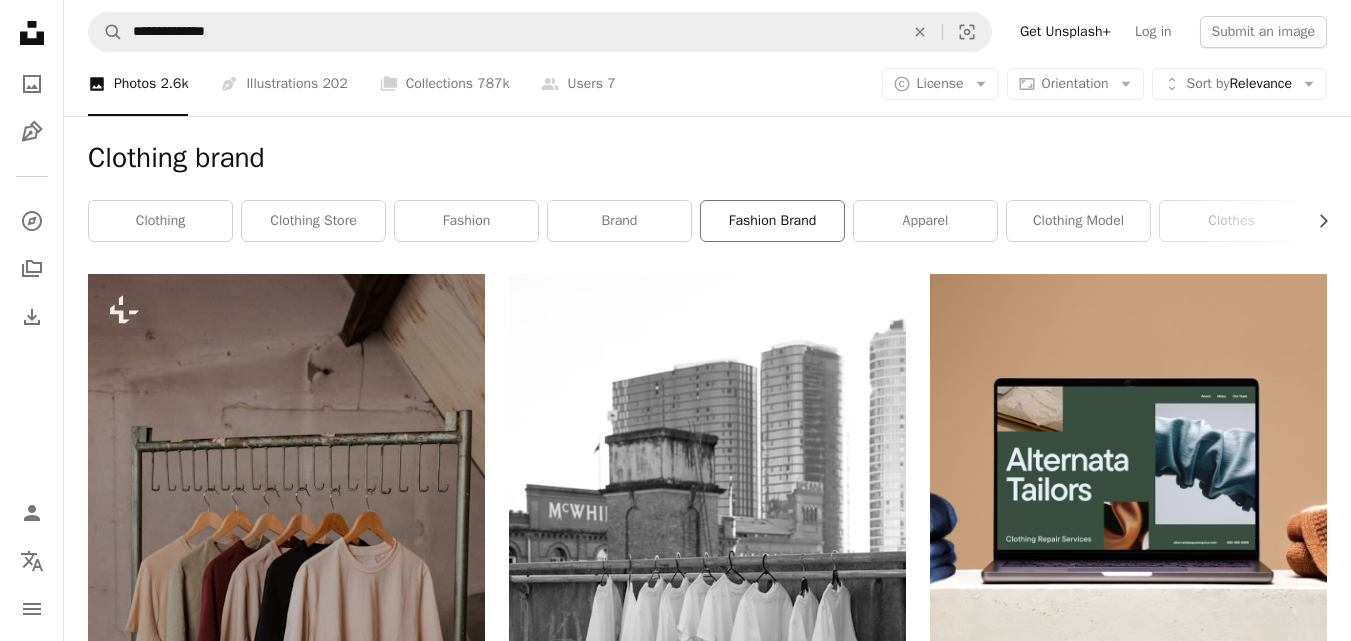click on "fashion brand" at bounding box center [772, 221] 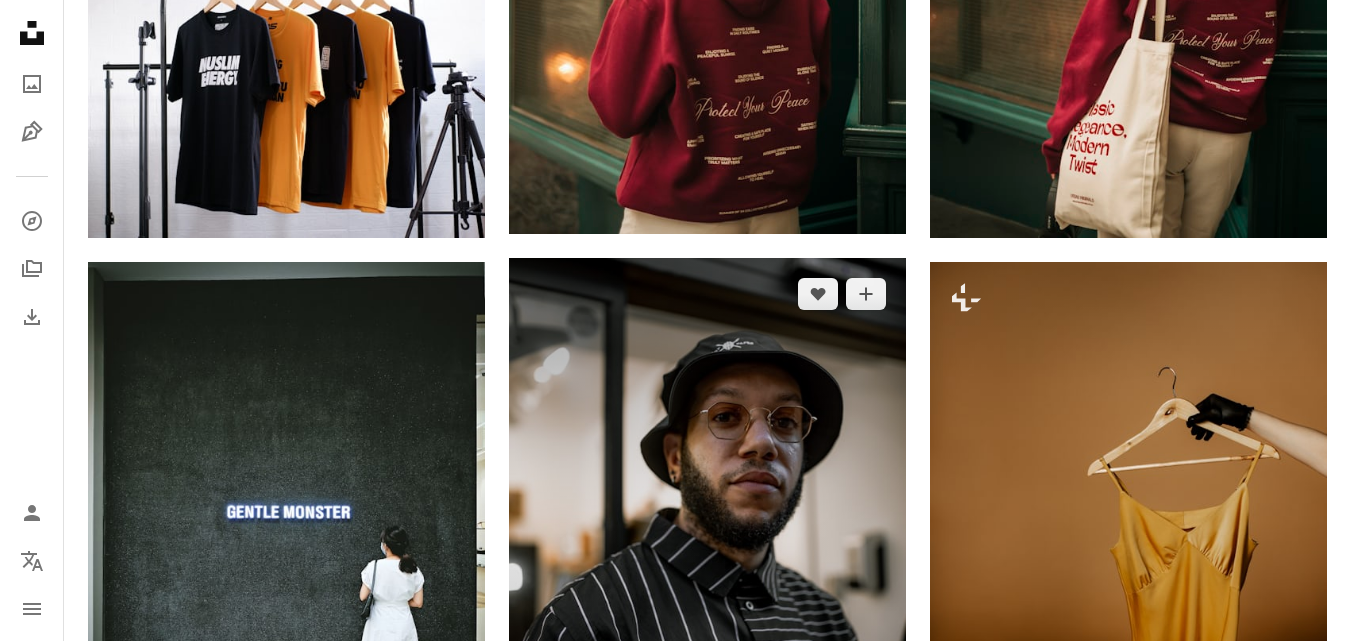 scroll, scrollTop: 2500, scrollLeft: 0, axis: vertical 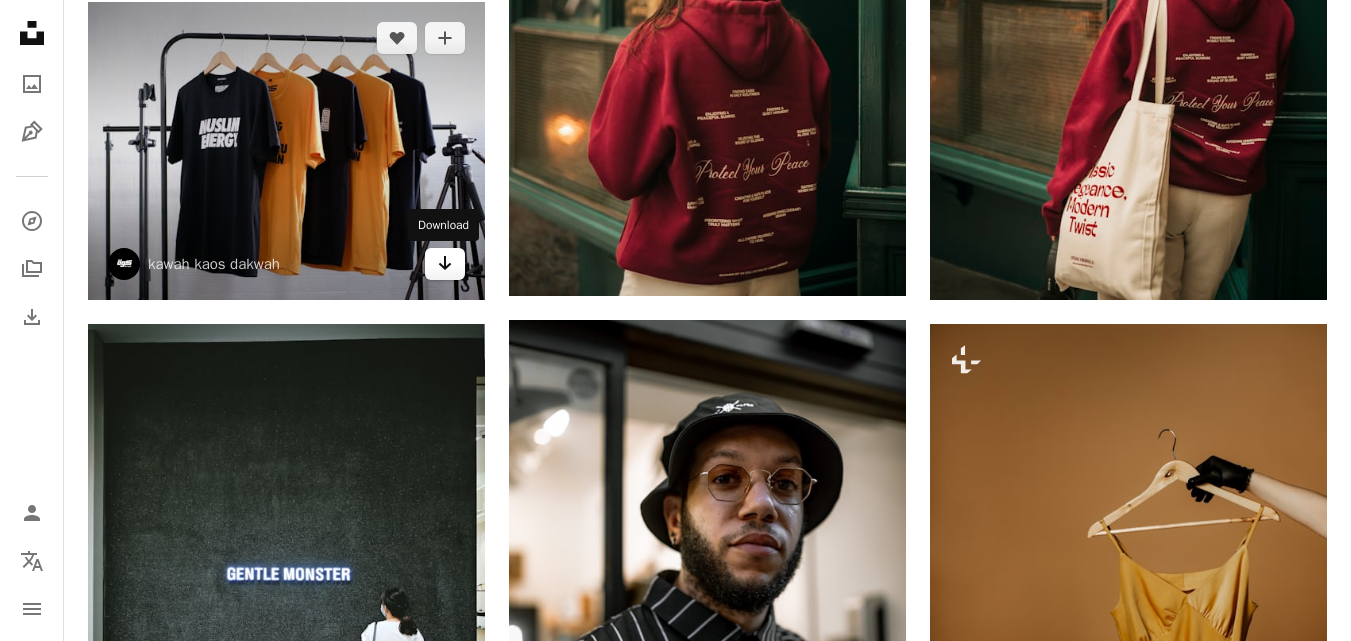 click on "Arrow pointing down" at bounding box center [445, 264] 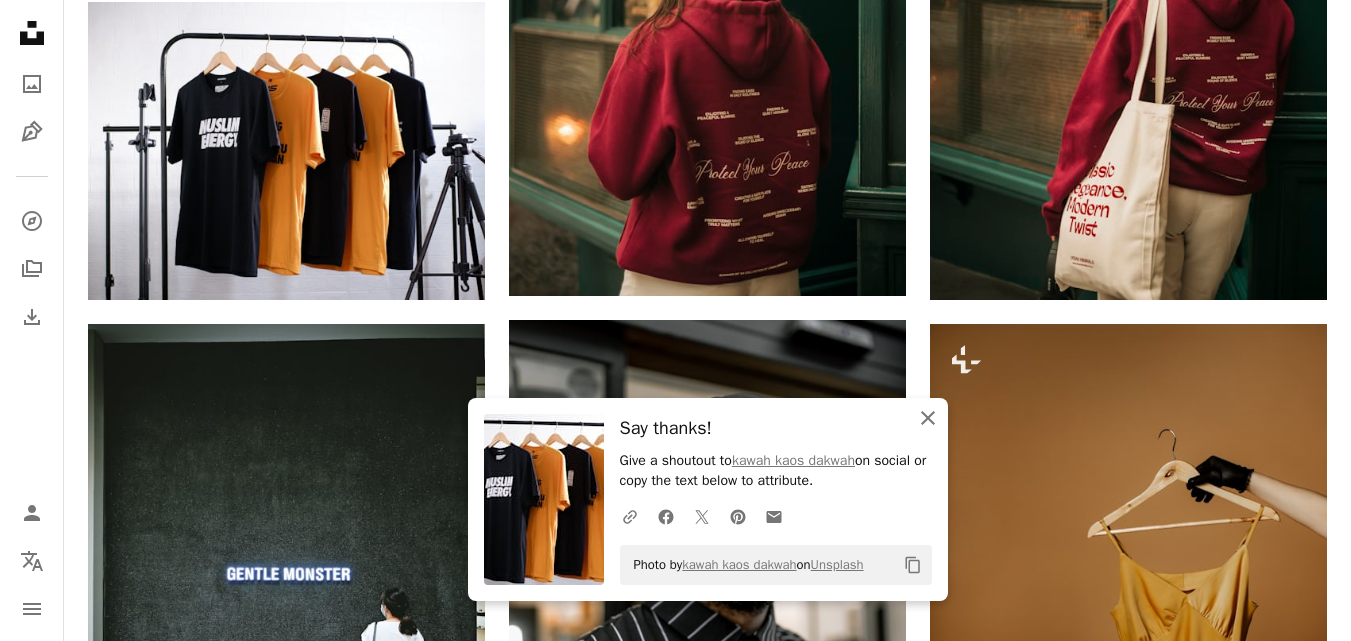 click on "An X shape" 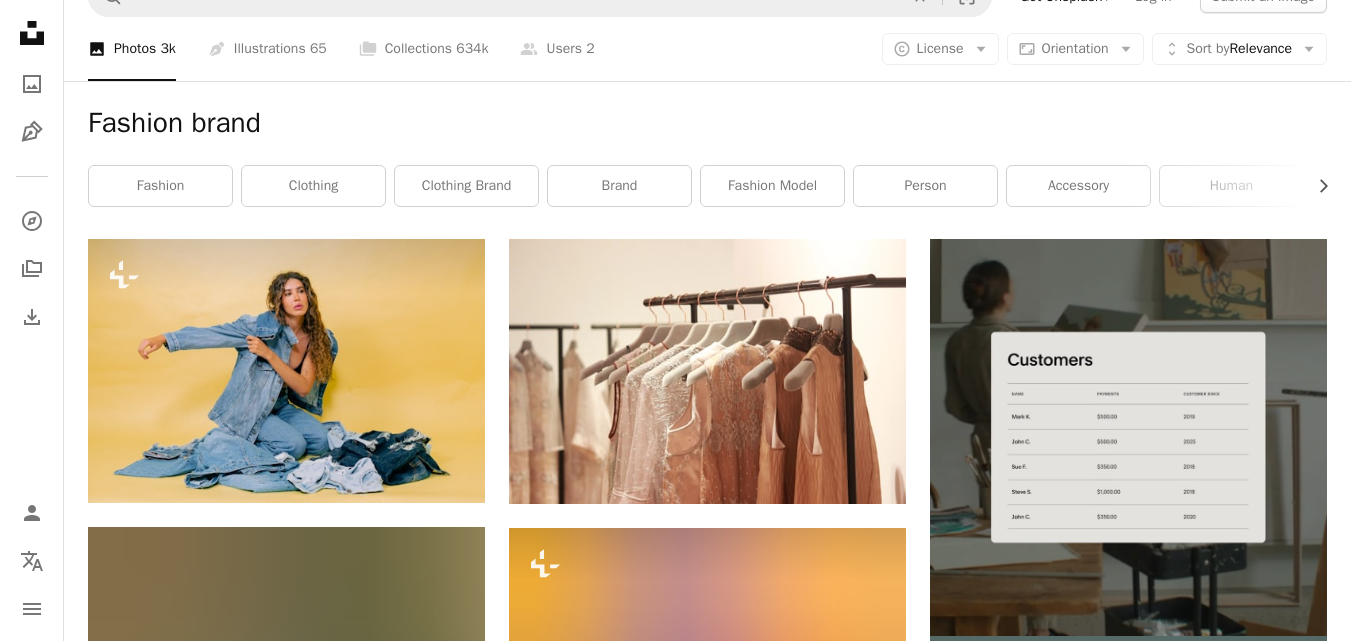 scroll, scrollTop: 0, scrollLeft: 0, axis: both 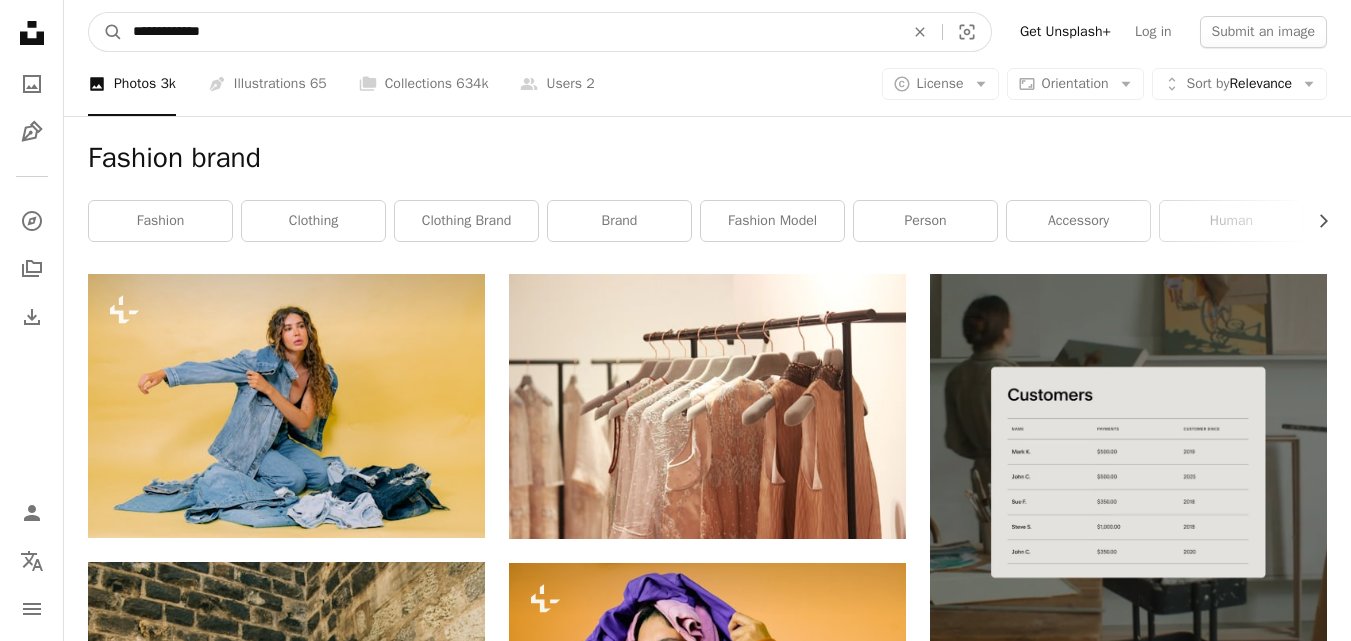 click on "**********" at bounding box center (510, 32) 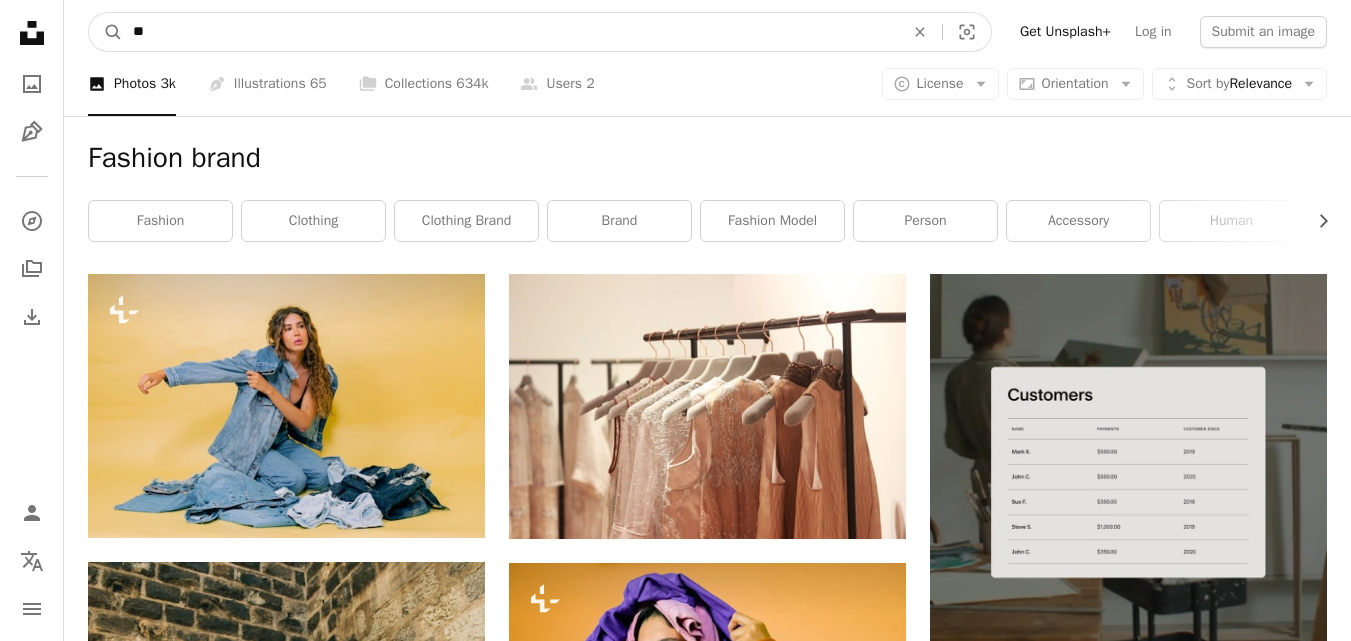 type on "*" 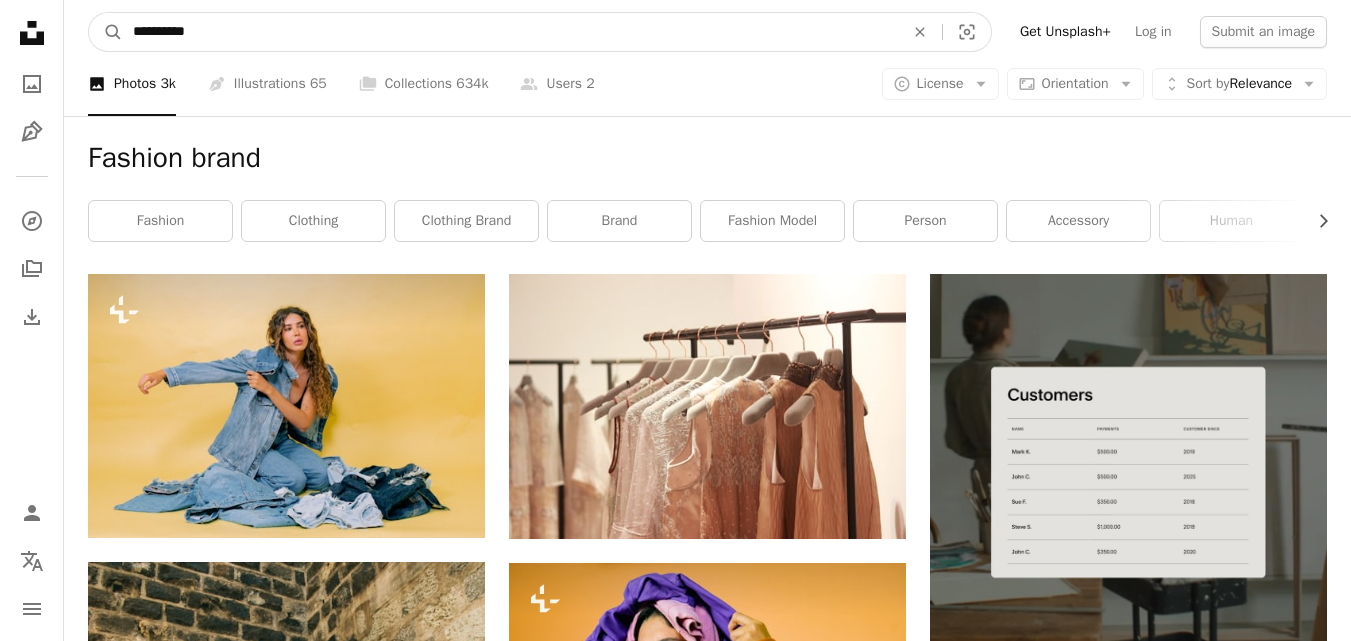 type on "**********" 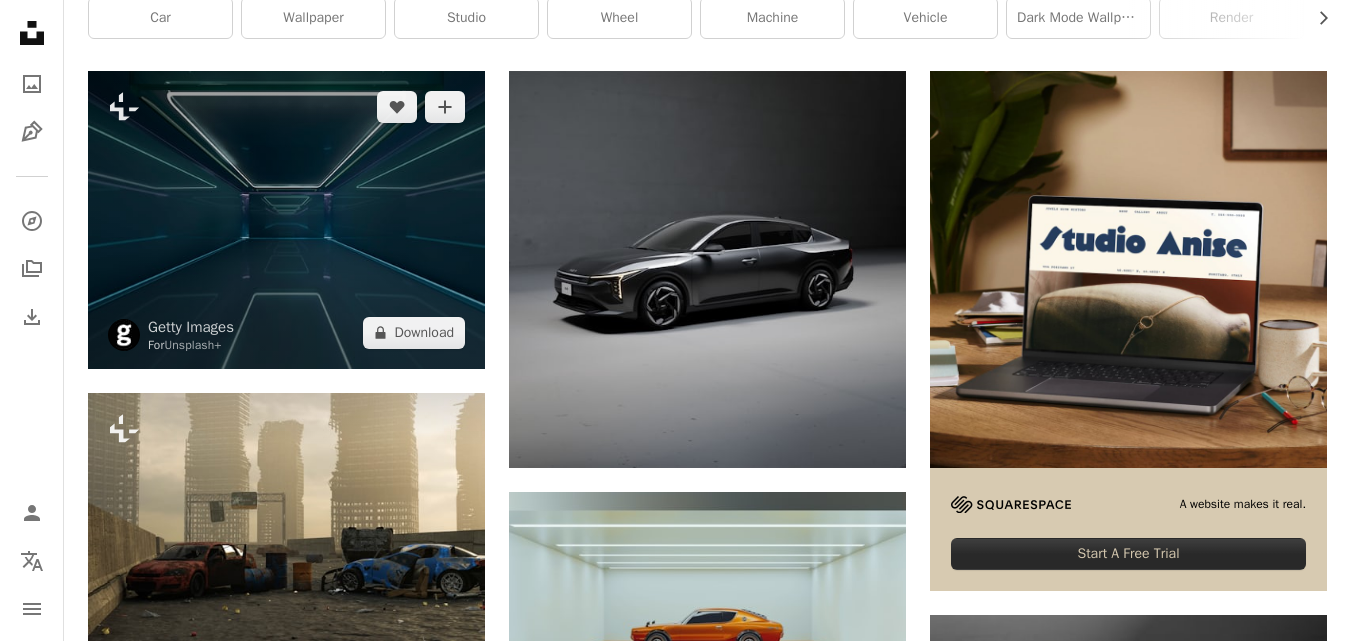 scroll, scrollTop: 0, scrollLeft: 0, axis: both 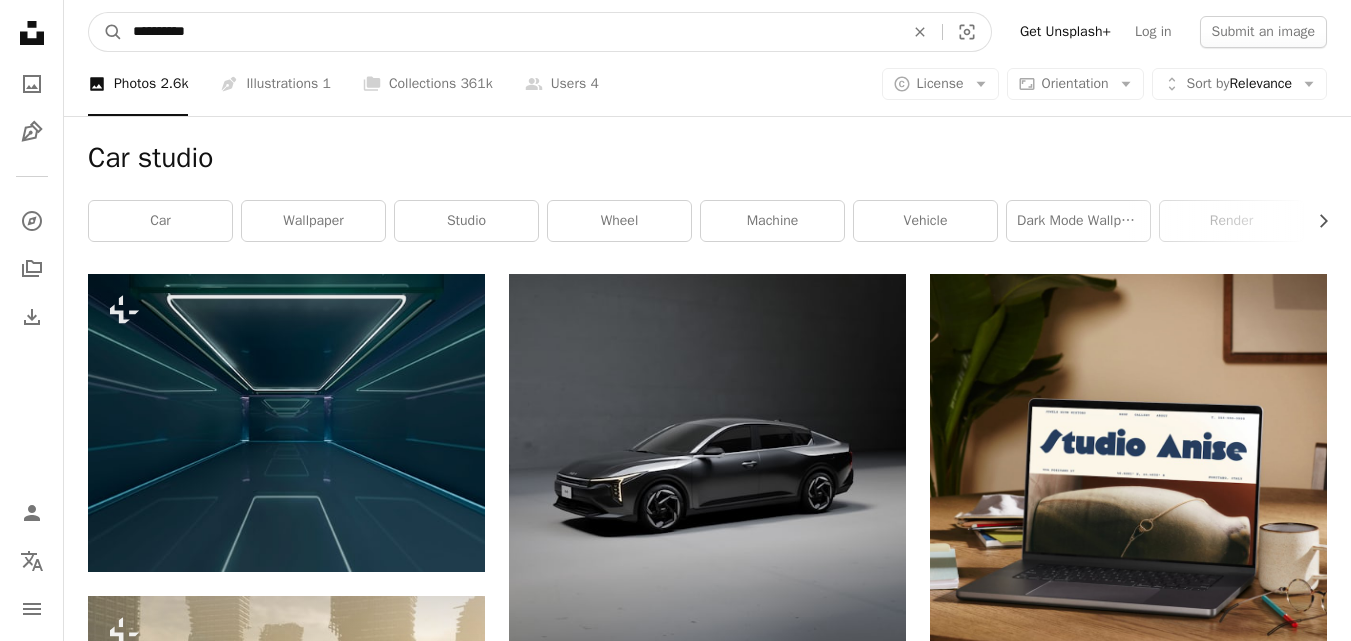 click on "**********" at bounding box center [510, 32] 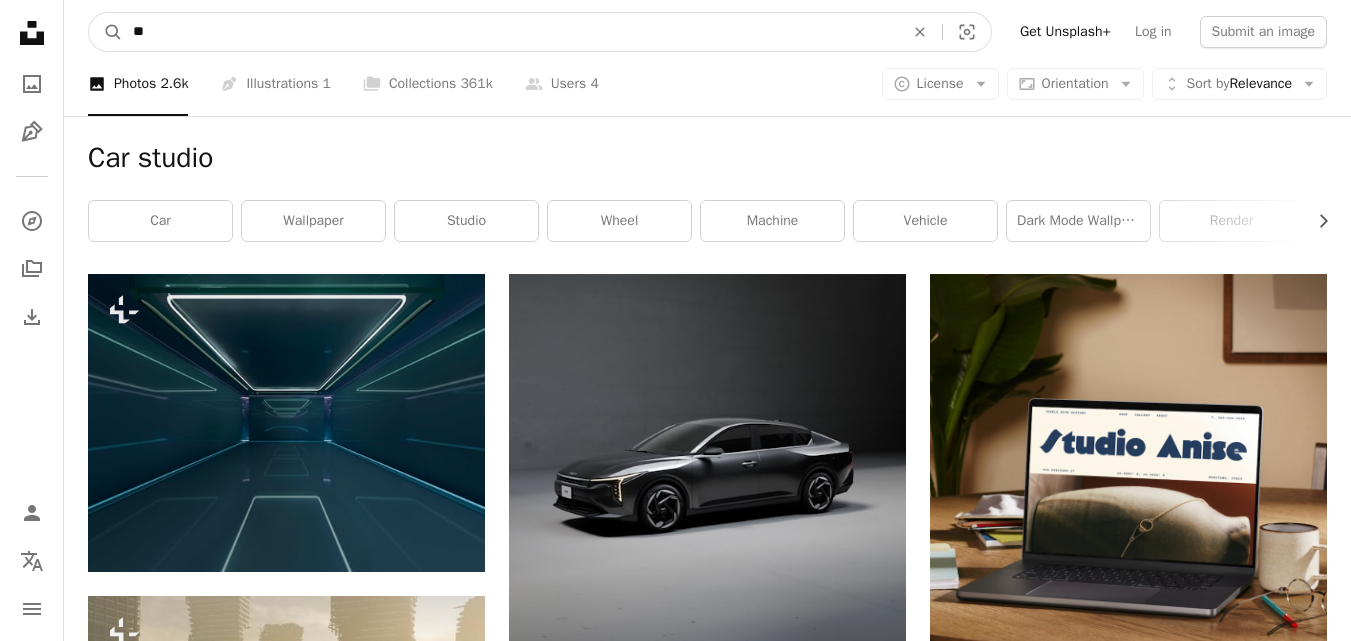 type on "*" 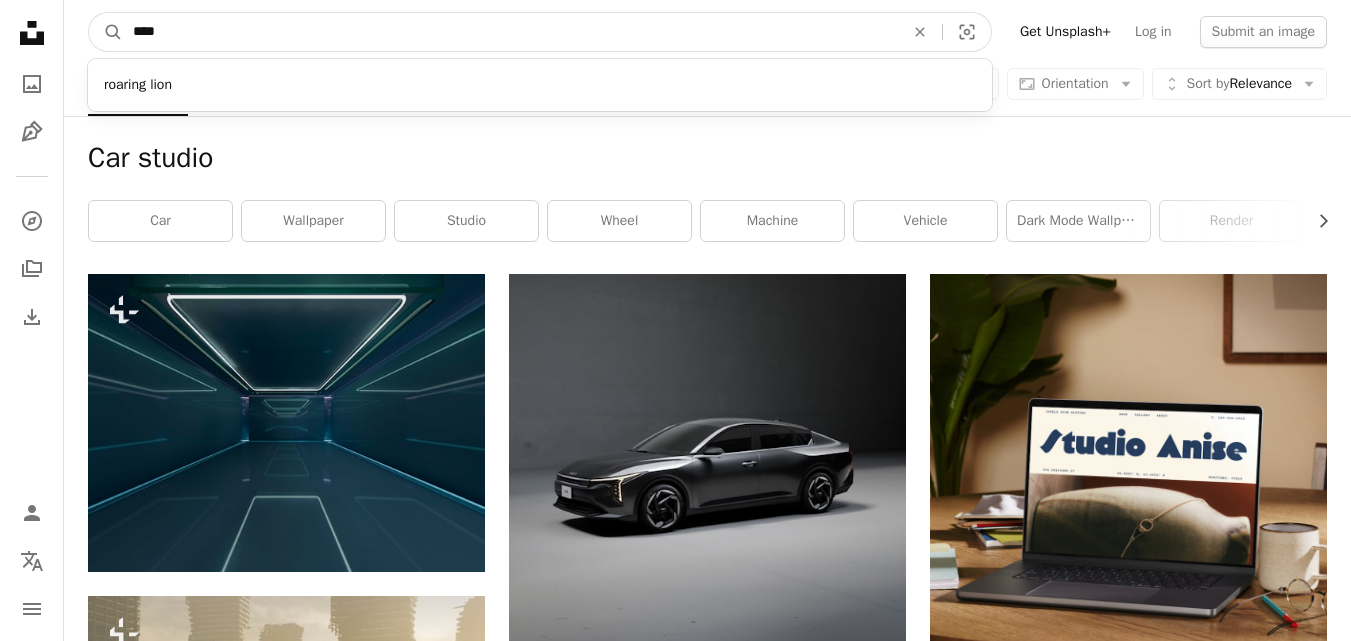 type on "****" 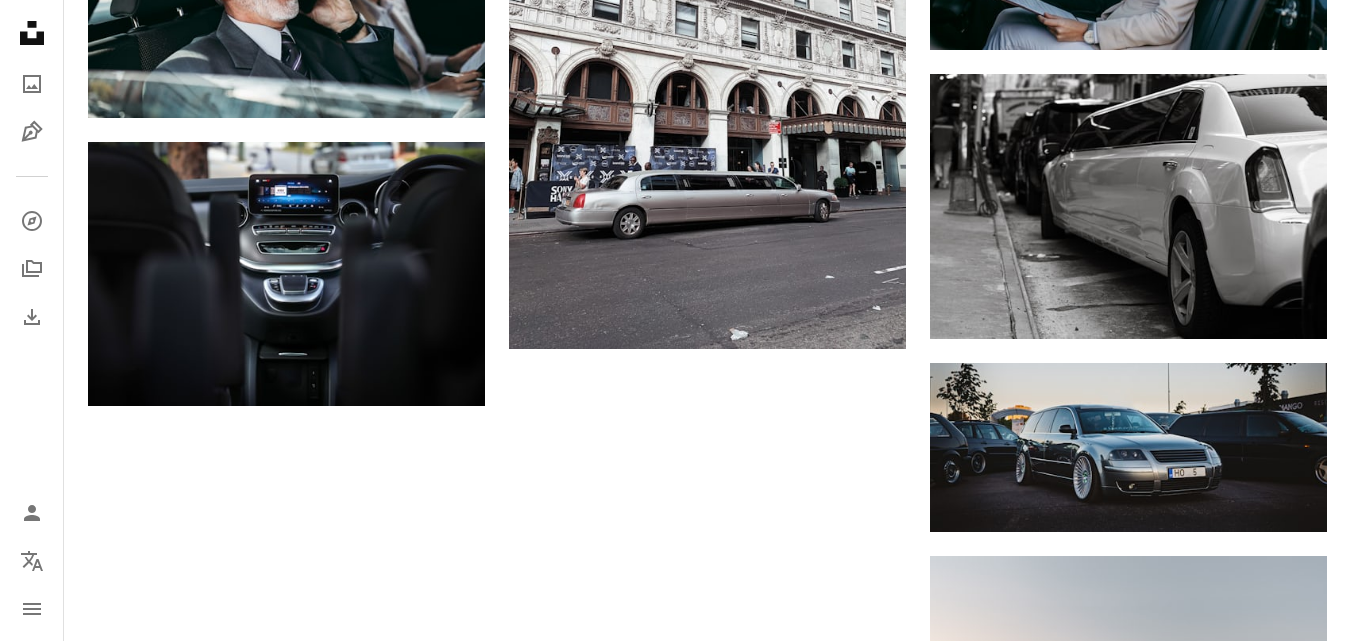 scroll, scrollTop: 2200, scrollLeft: 0, axis: vertical 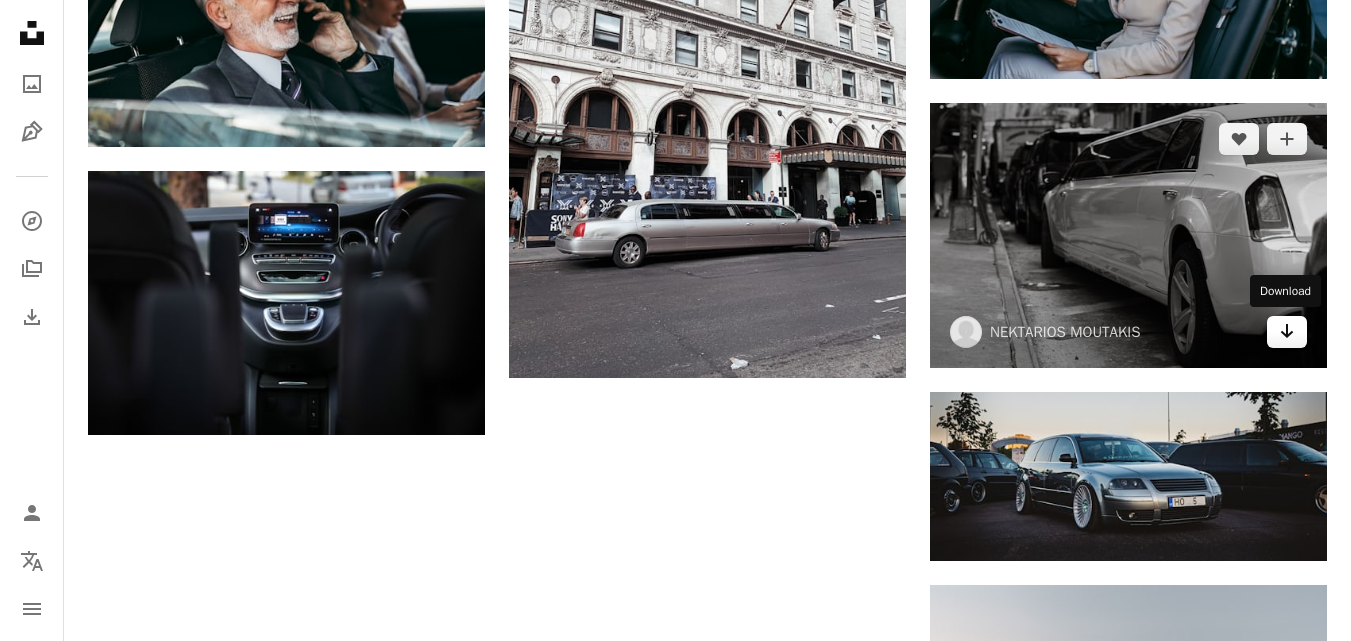 click 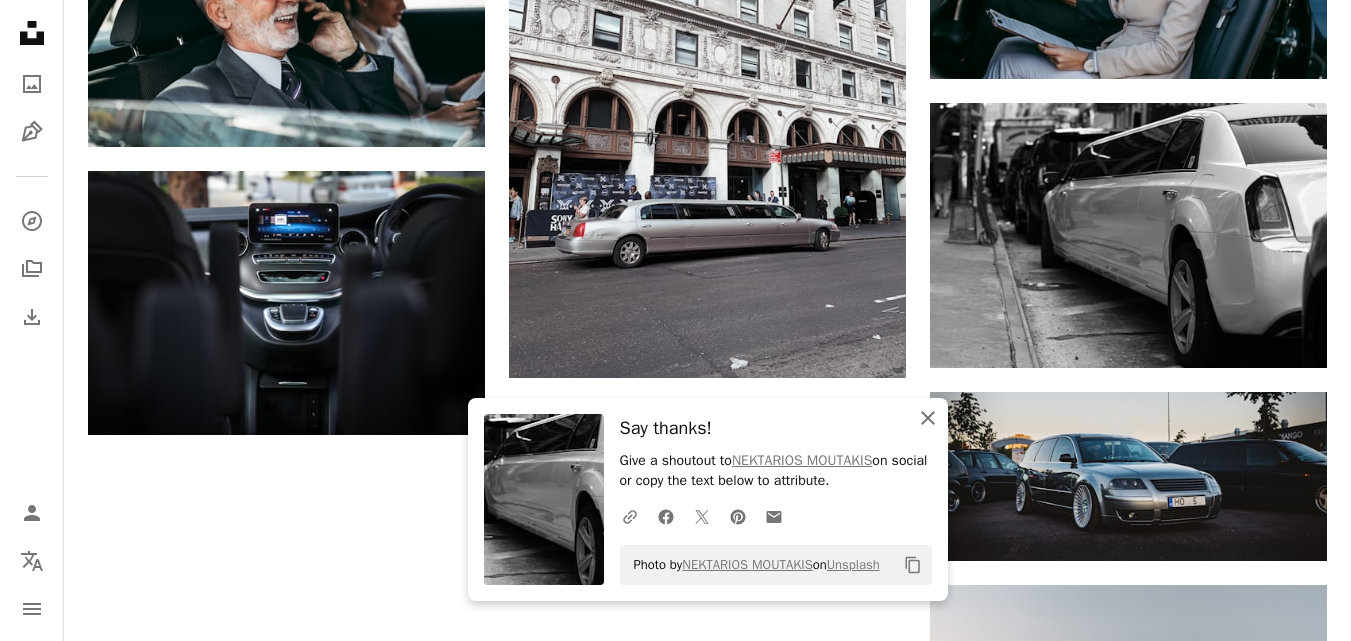 click 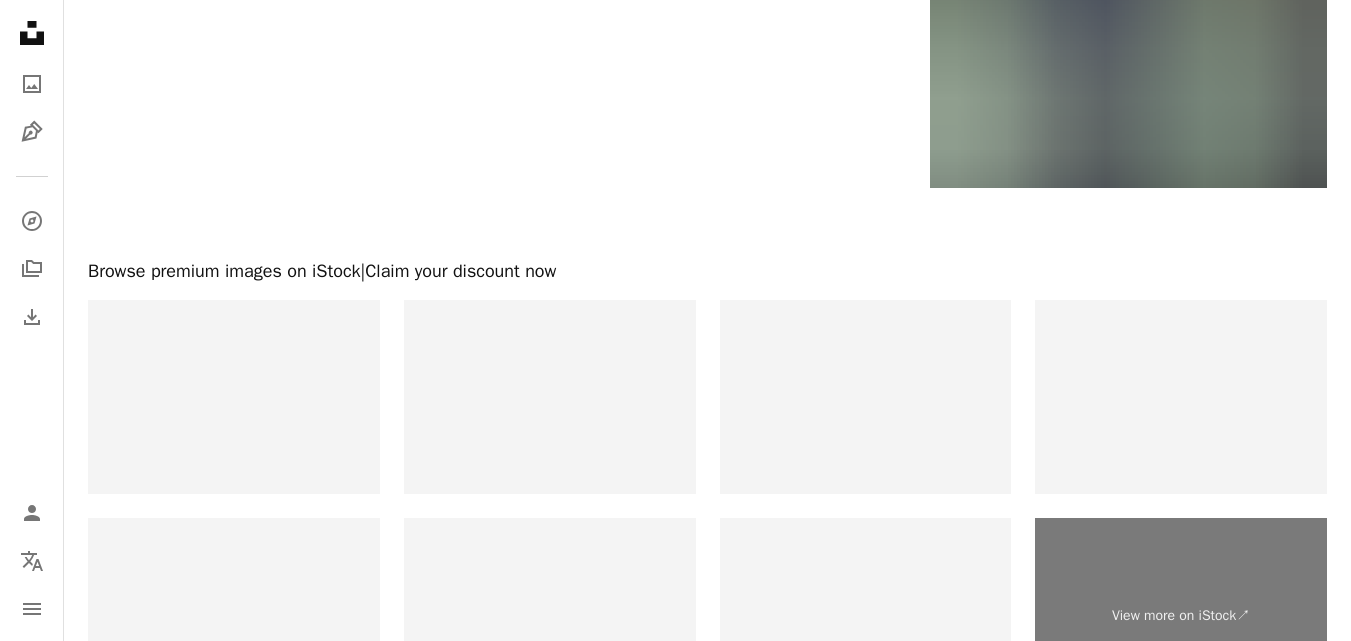 scroll, scrollTop: 3100, scrollLeft: 0, axis: vertical 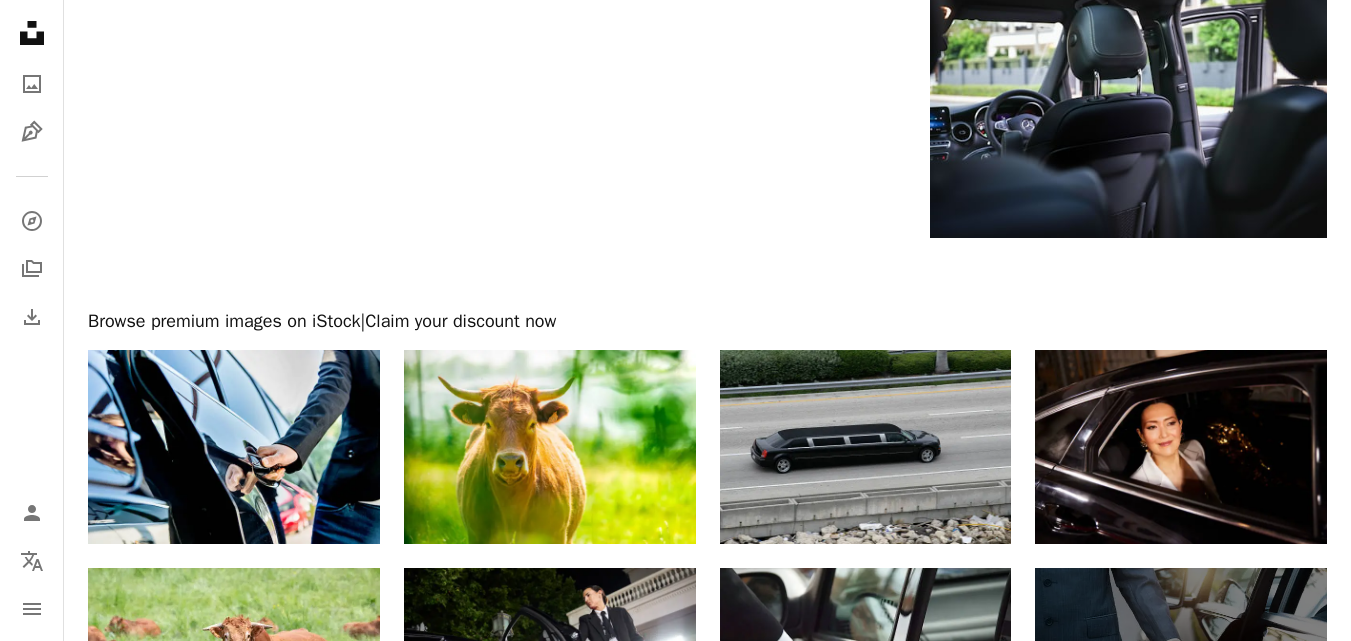 click on "[FIRST] [LAST] [INITIAL] [LAST]" at bounding box center (707, -1294) 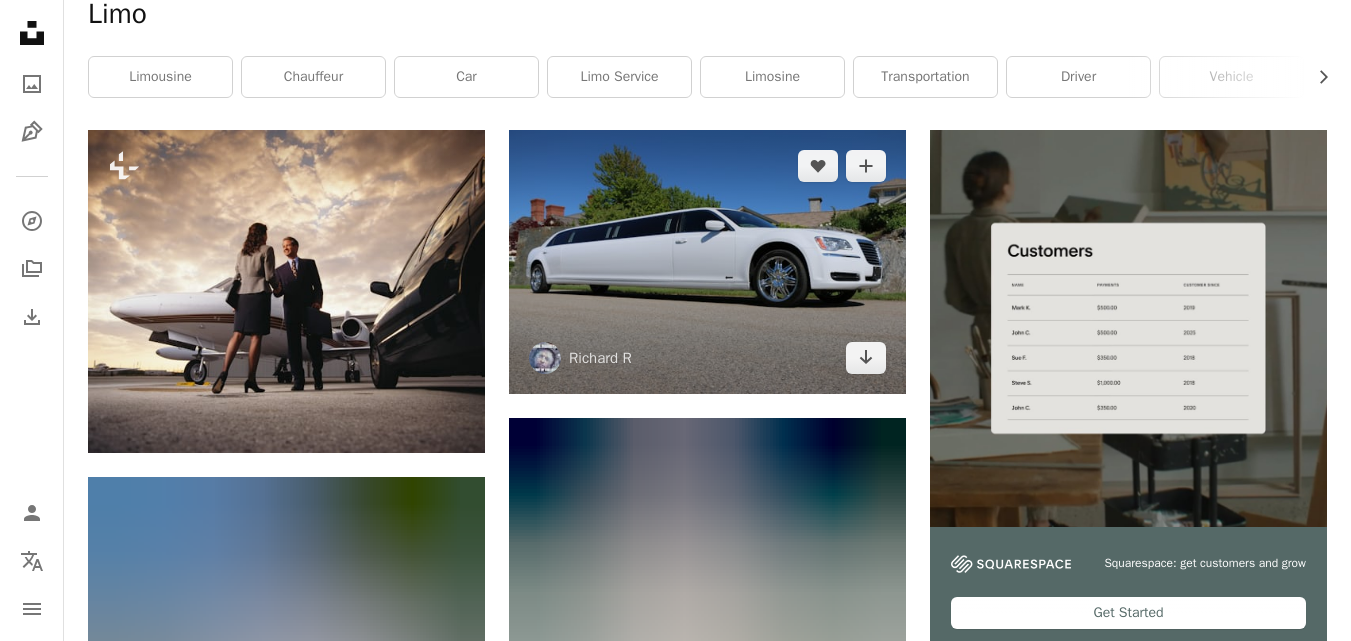 scroll, scrollTop: 100, scrollLeft: 0, axis: vertical 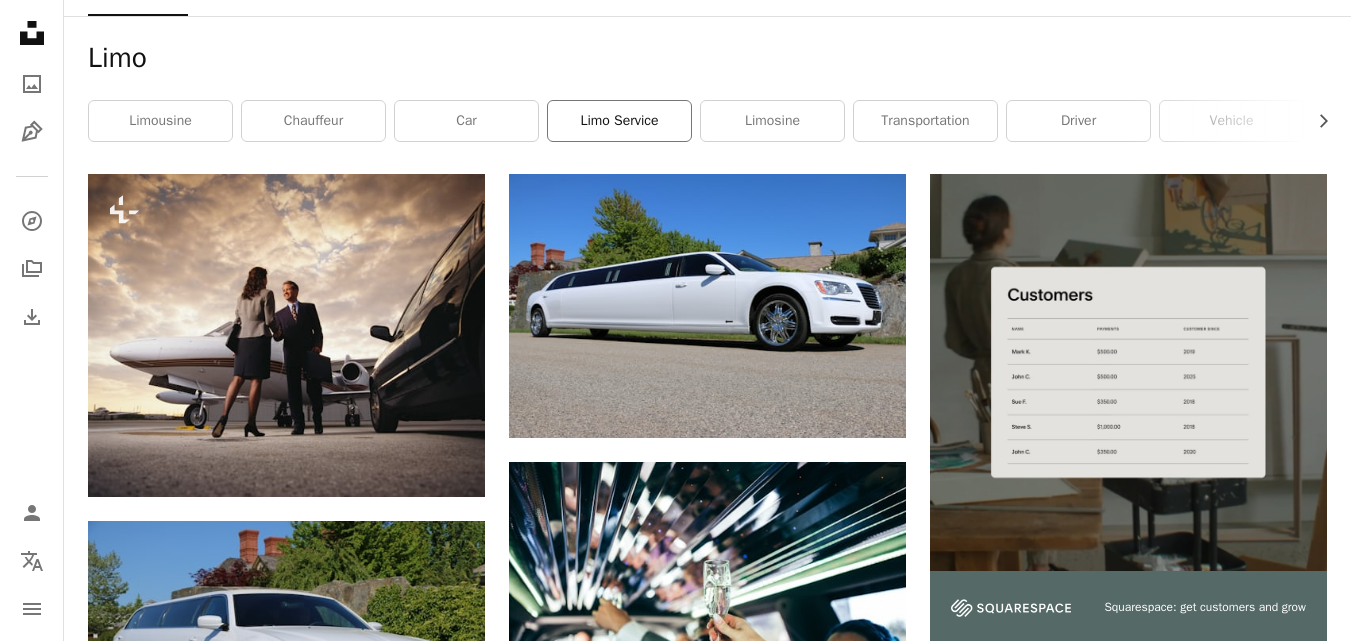 click on "limo service" at bounding box center [619, 121] 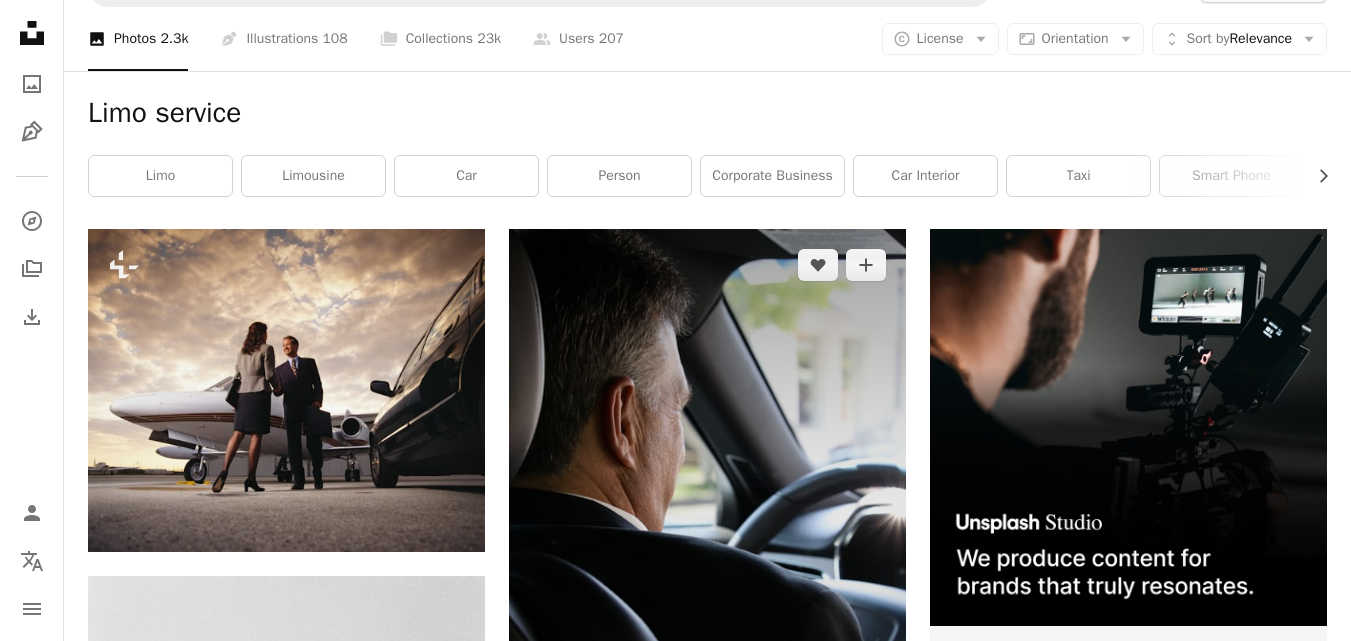 scroll, scrollTop: 0, scrollLeft: 0, axis: both 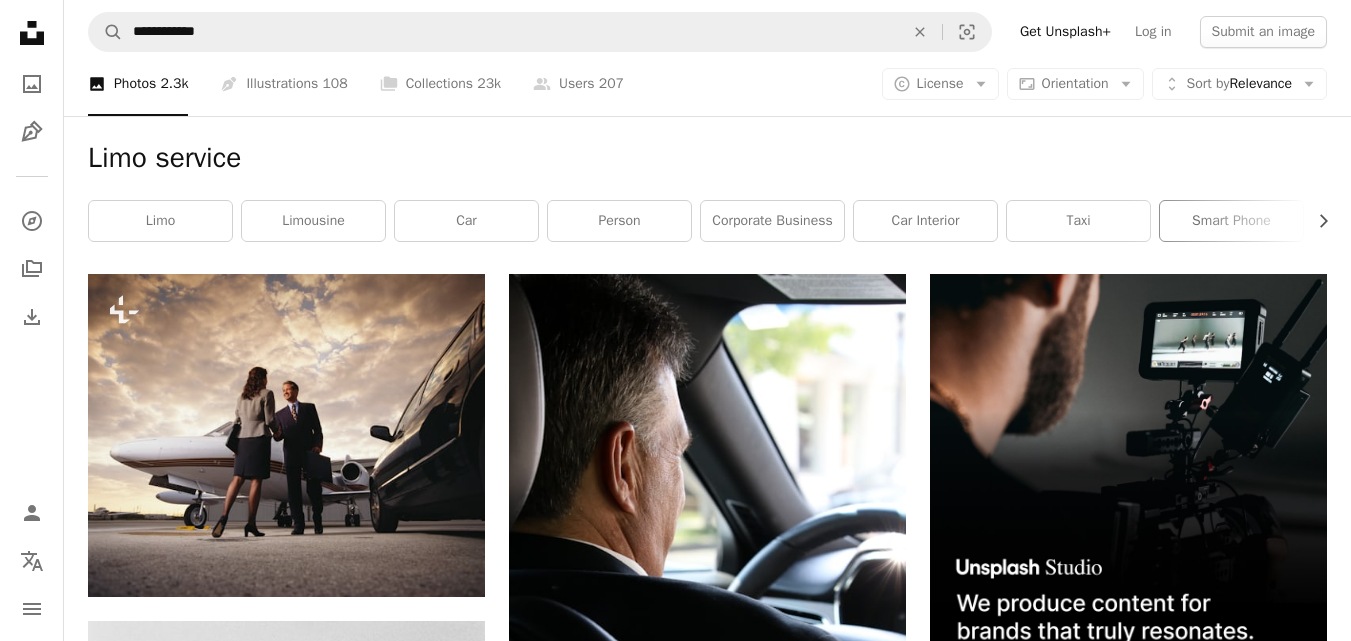 click on "smart phone" at bounding box center (1231, 221) 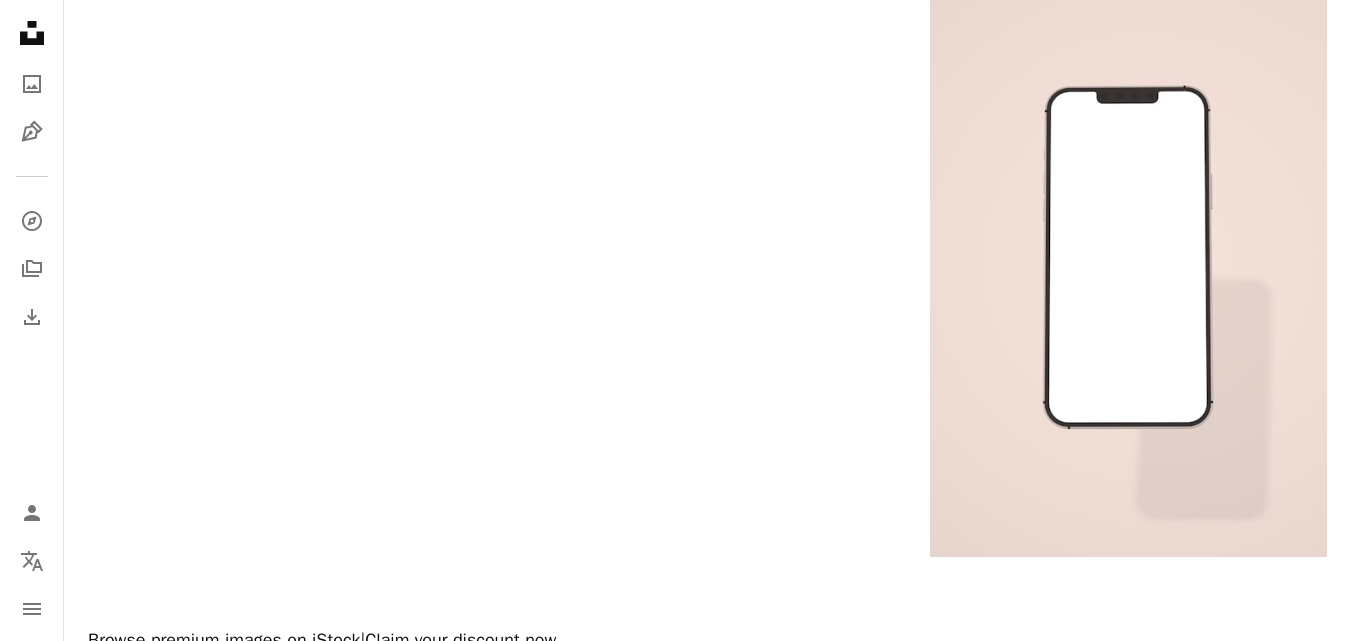 scroll, scrollTop: 3300, scrollLeft: 0, axis: vertical 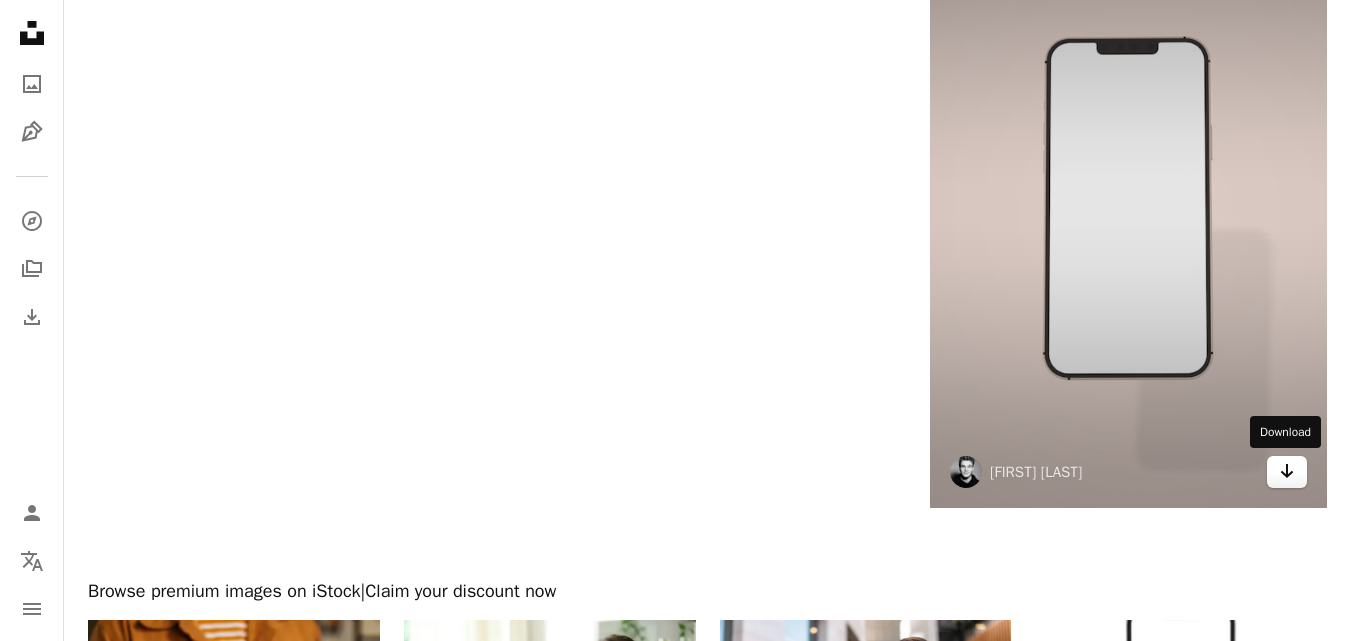 click on "Arrow pointing down" 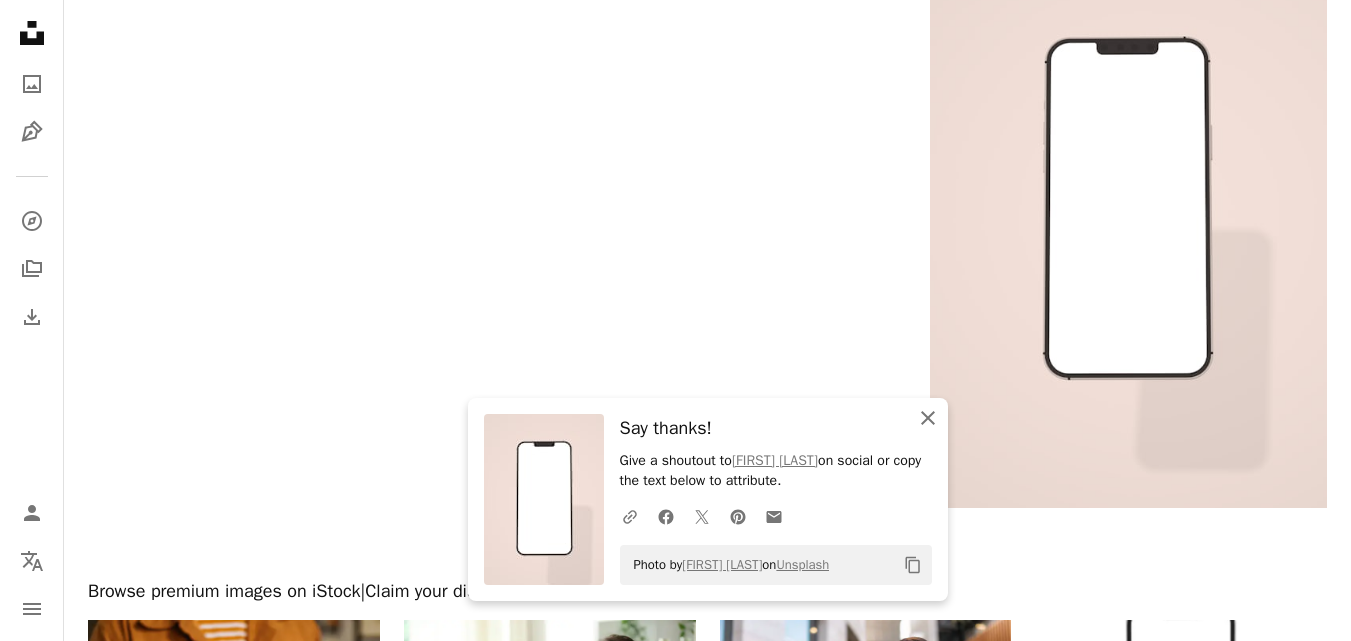 click 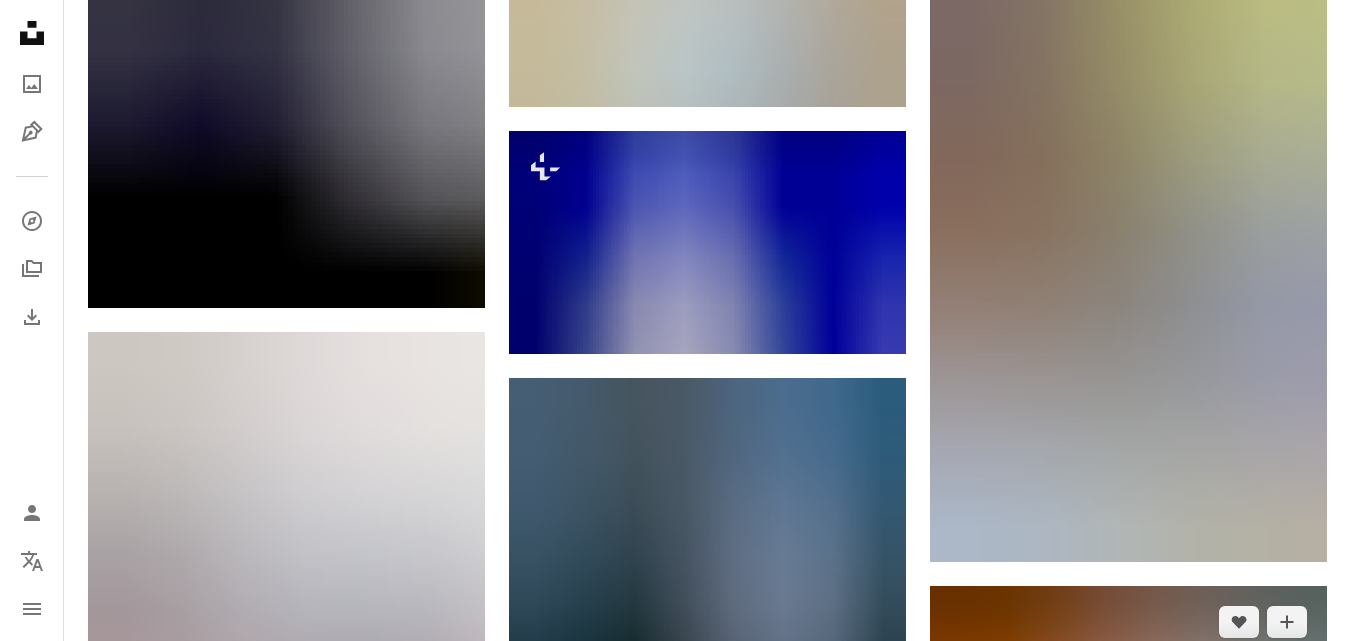 scroll, scrollTop: 1766, scrollLeft: 0, axis: vertical 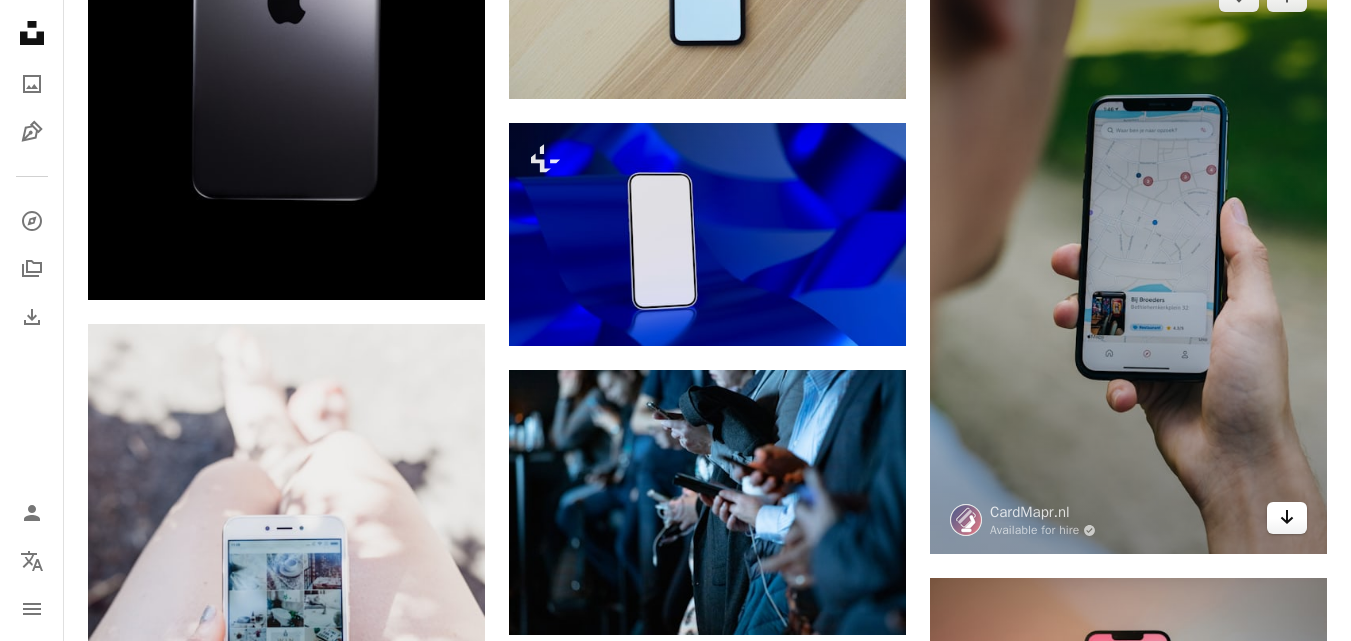 drag, startPoint x: 1146, startPoint y: 285, endPoint x: 1292, endPoint y: 514, distance: 271.5824 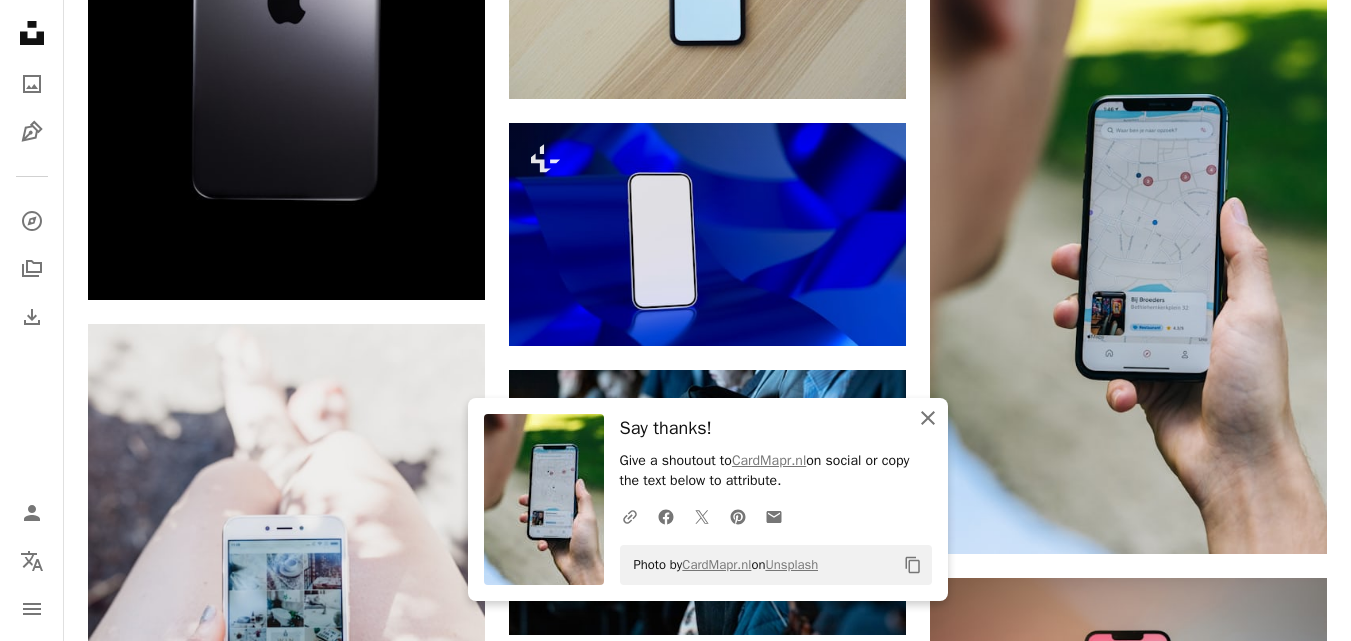 click on "An X shape" 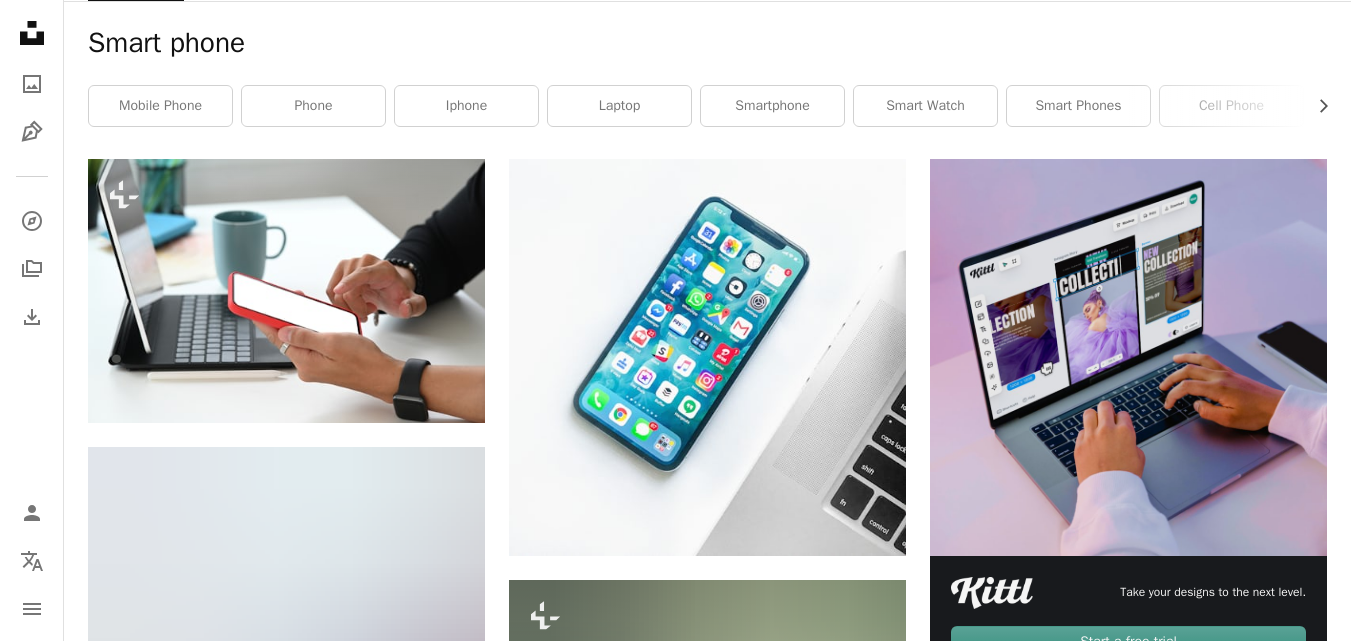 scroll, scrollTop: 66, scrollLeft: 0, axis: vertical 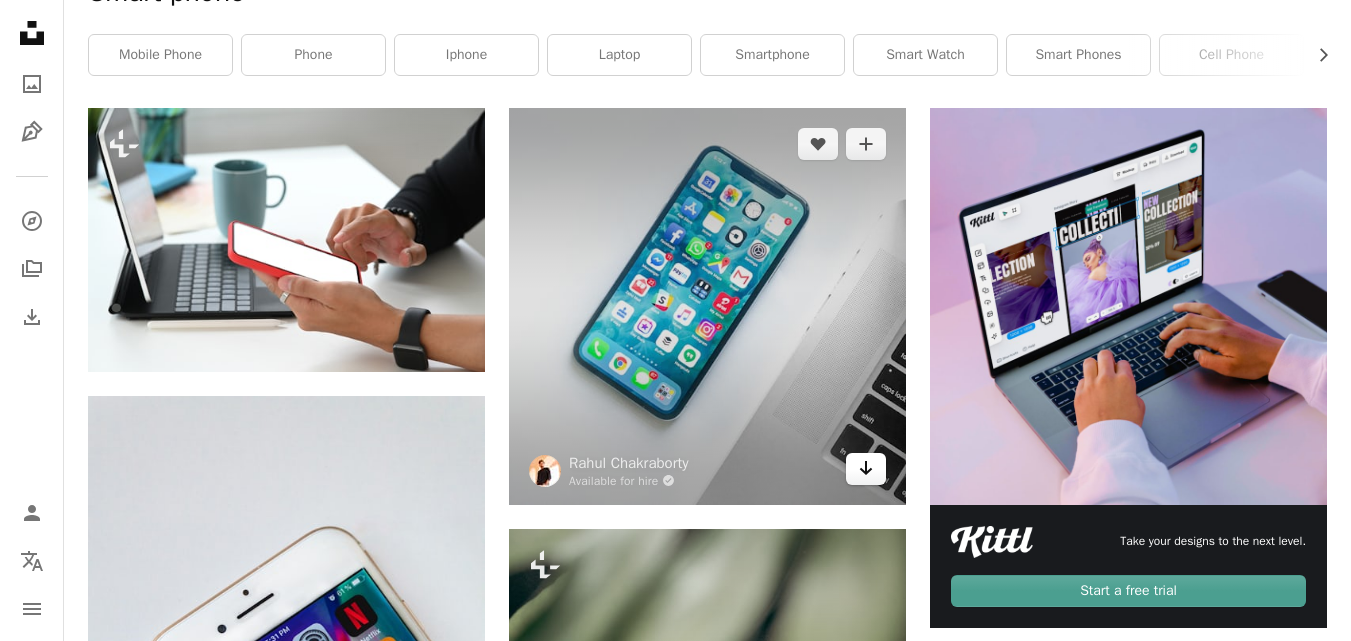 click on "Arrow pointing down" at bounding box center (866, 469) 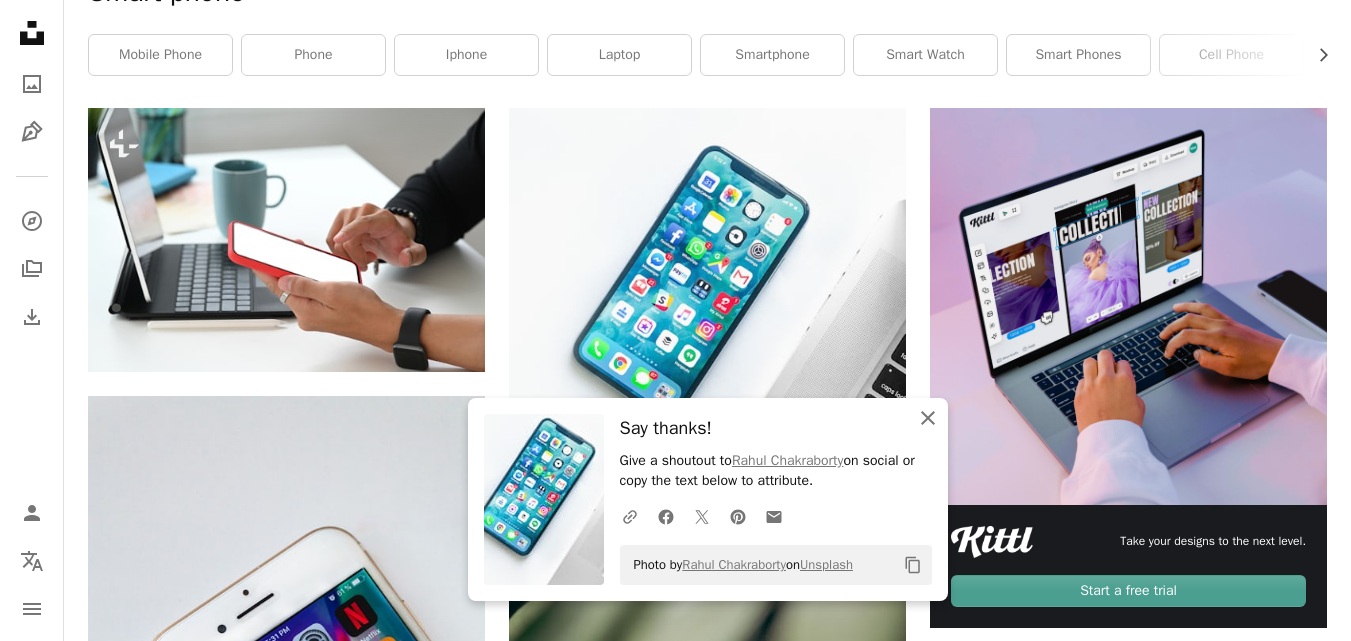 click 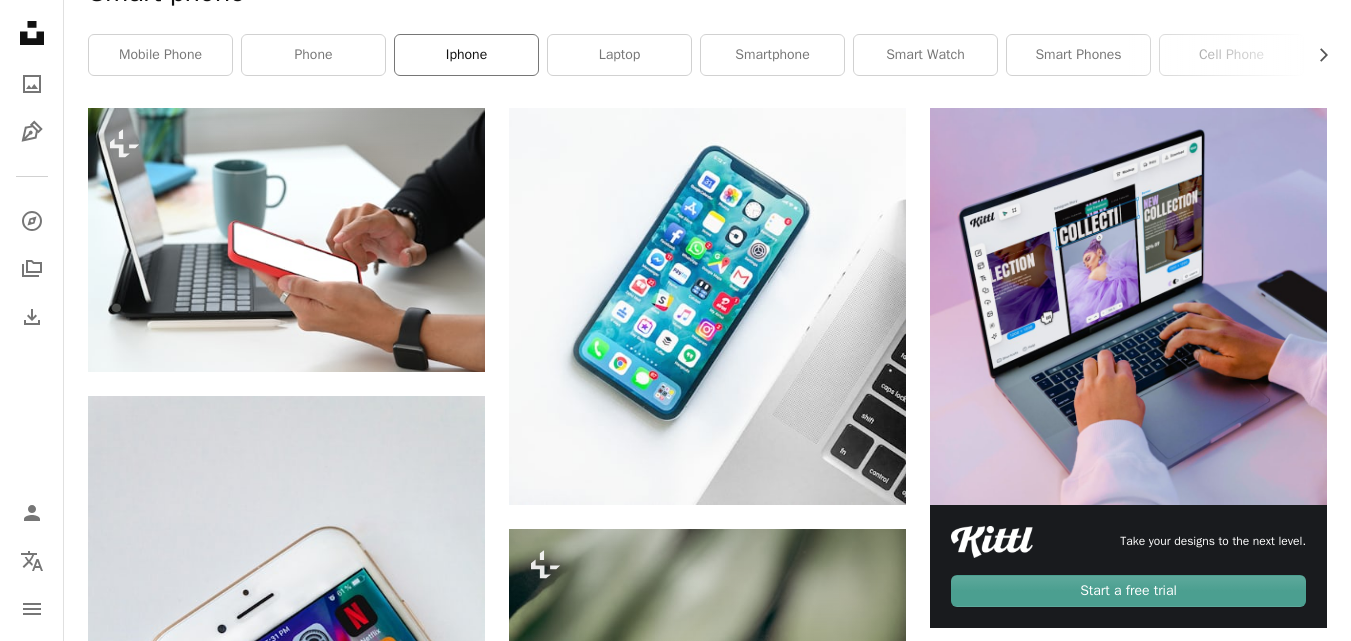 click on "iphone" at bounding box center (466, 55) 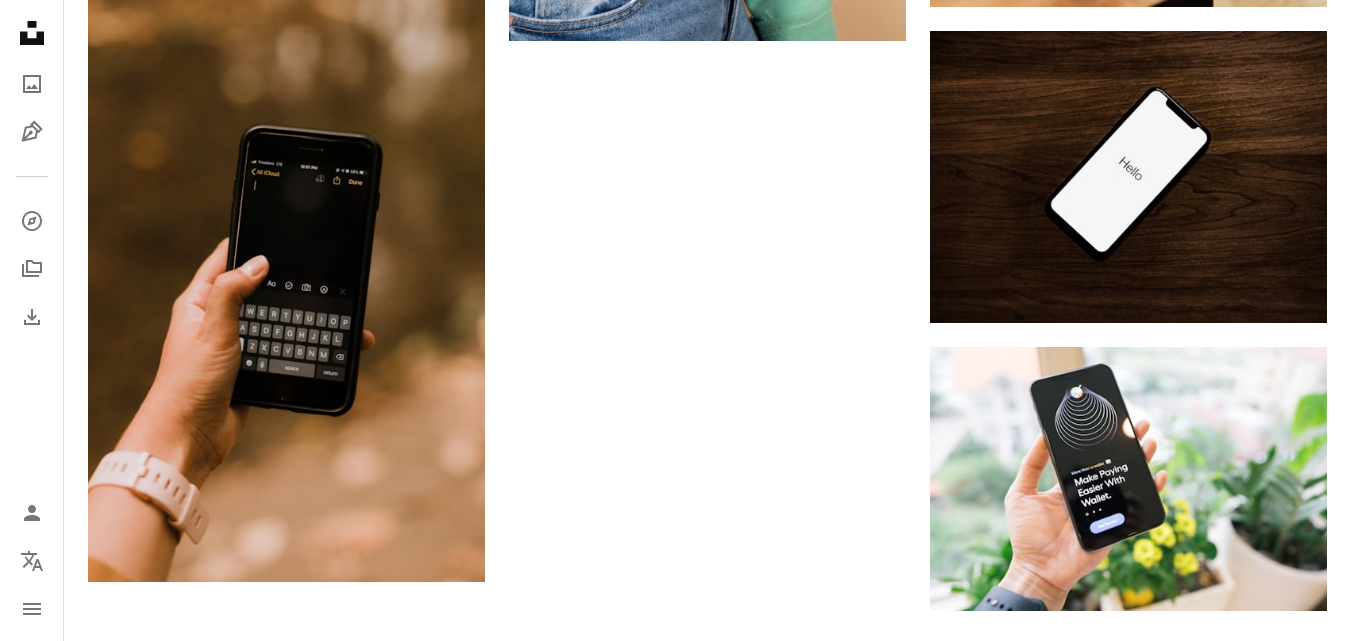 scroll, scrollTop: 3100, scrollLeft: 0, axis: vertical 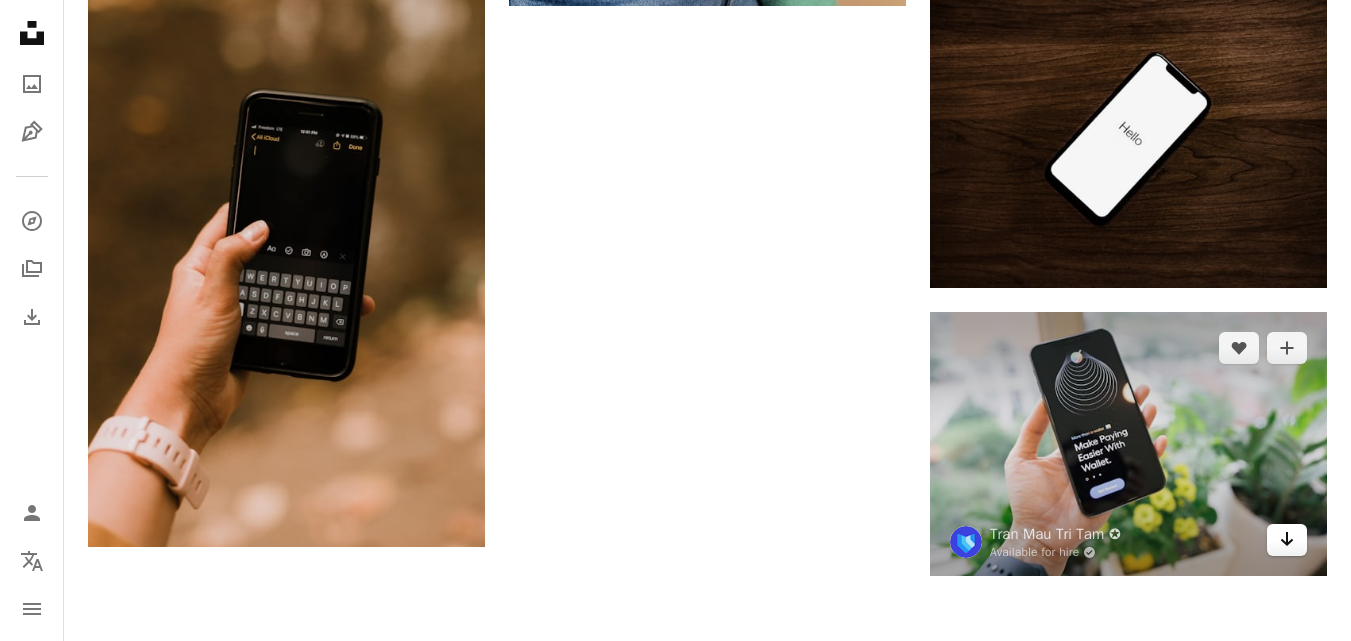 click on "Arrow pointing down" 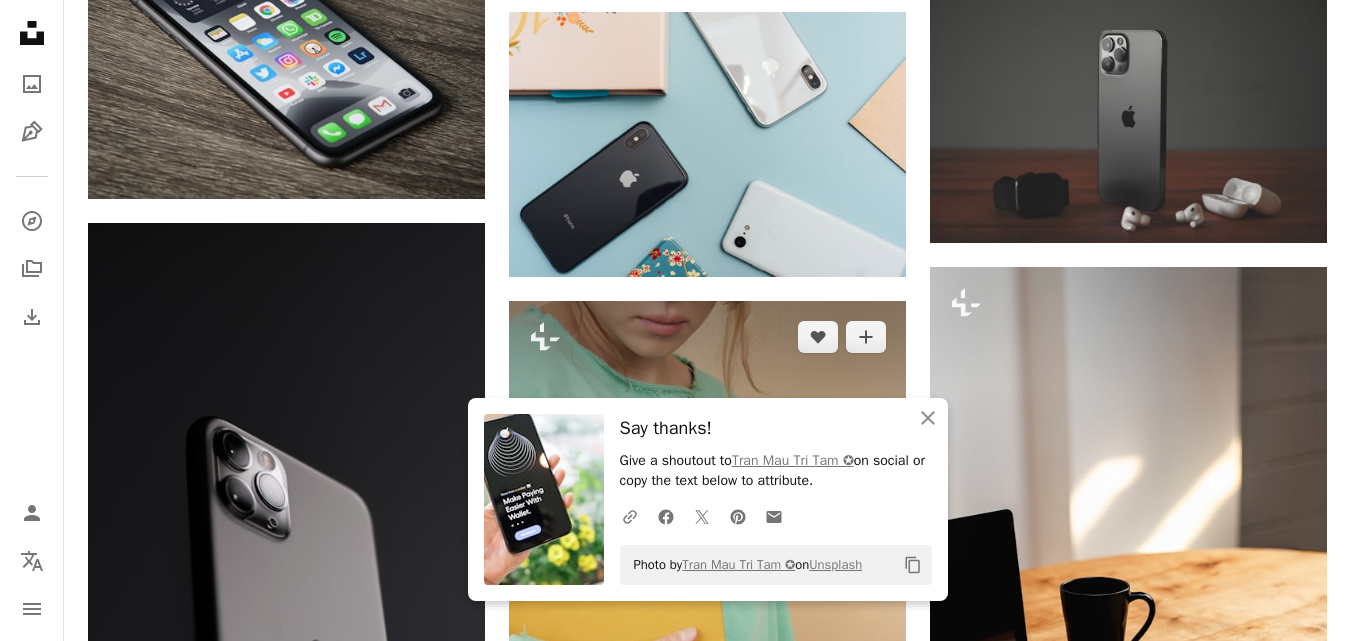 scroll, scrollTop: 2200, scrollLeft: 0, axis: vertical 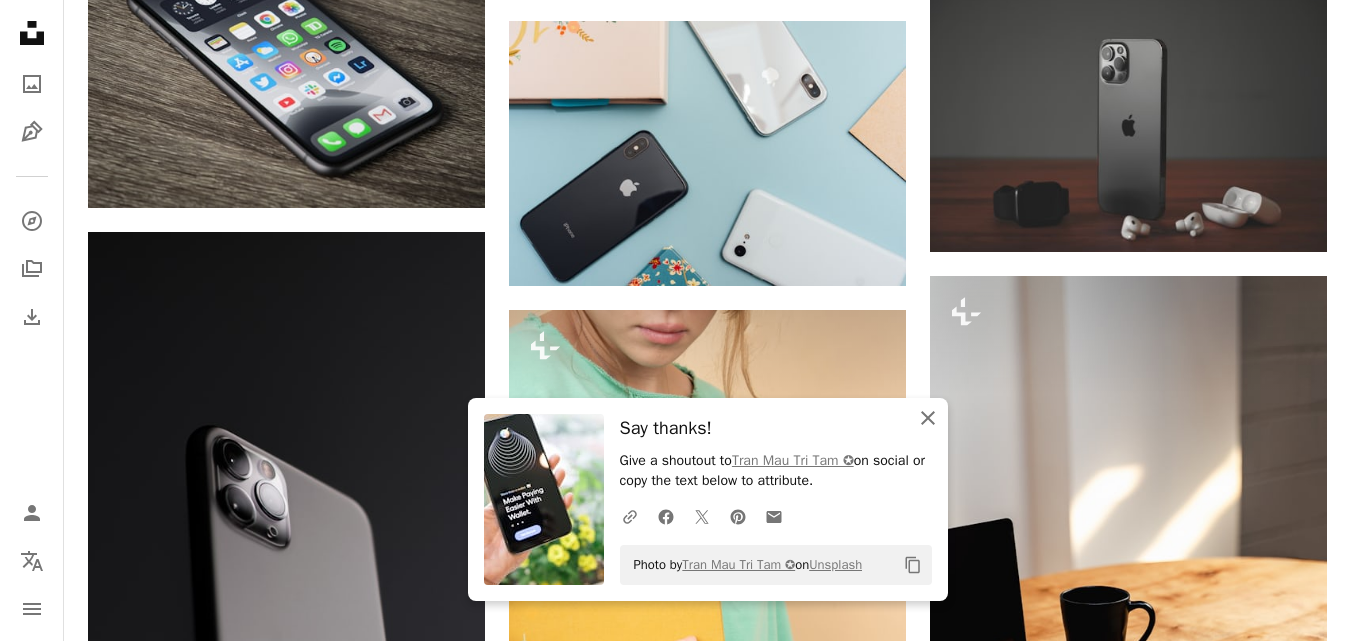 click 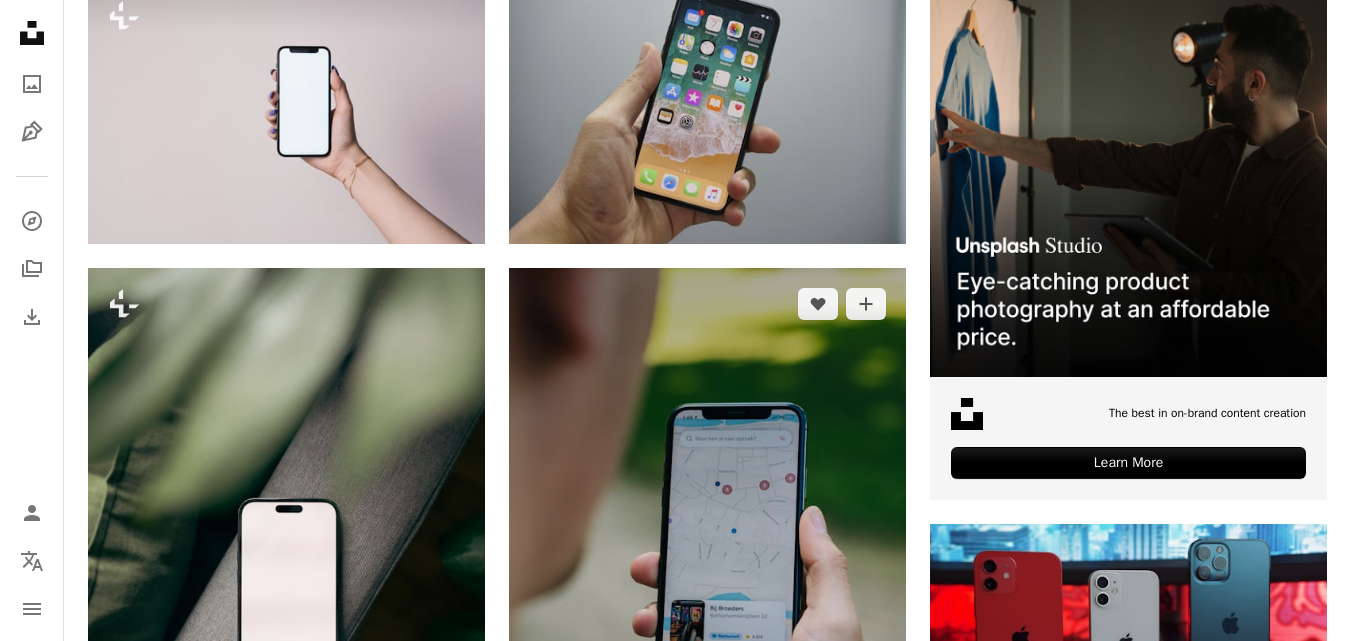 scroll, scrollTop: 0, scrollLeft: 0, axis: both 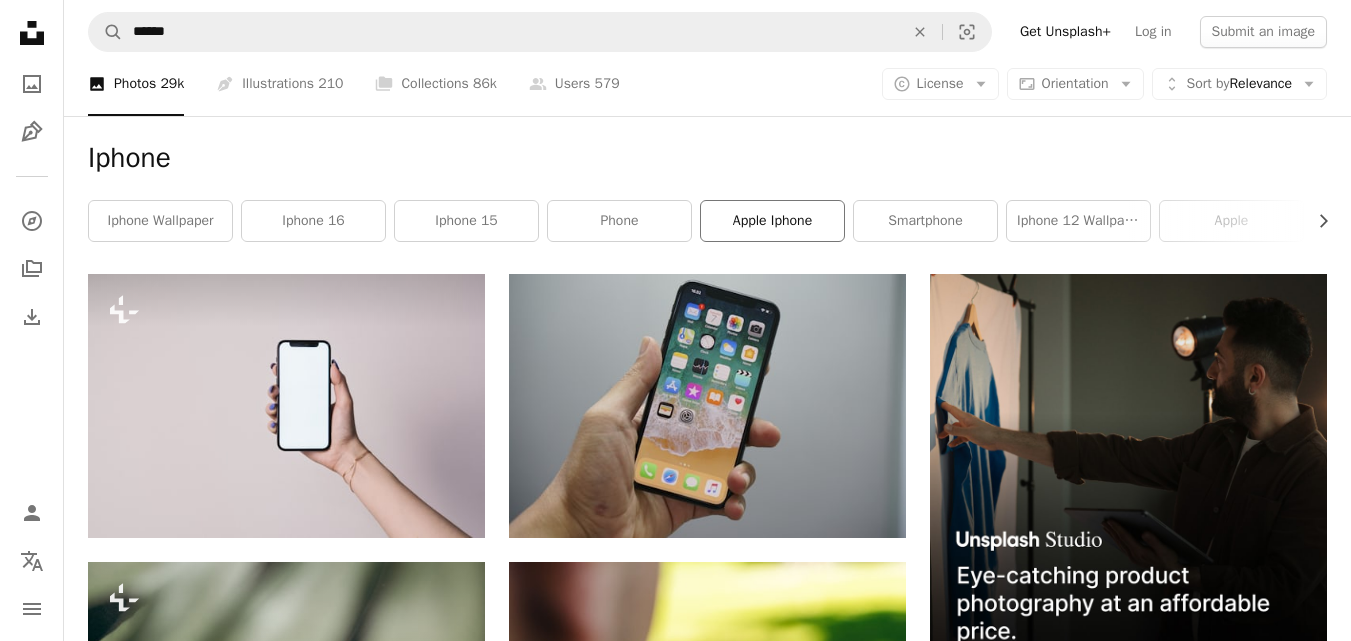 click on "apple iphone" at bounding box center (772, 221) 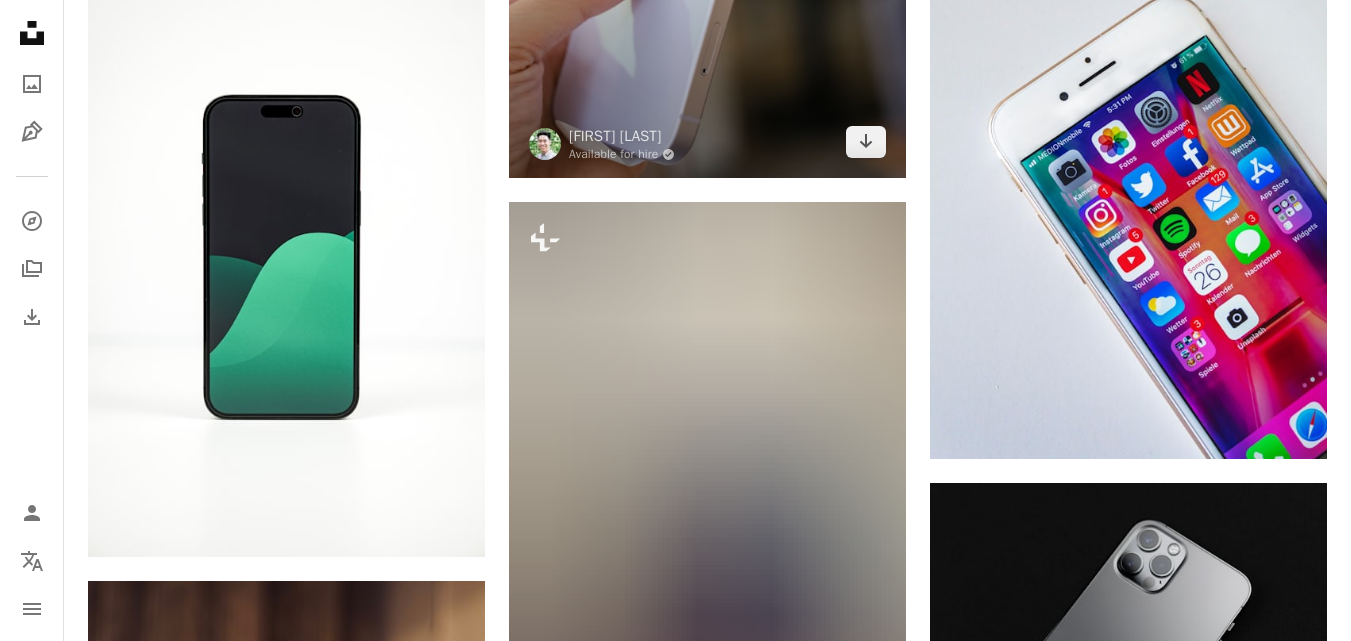 scroll, scrollTop: 1600, scrollLeft: 0, axis: vertical 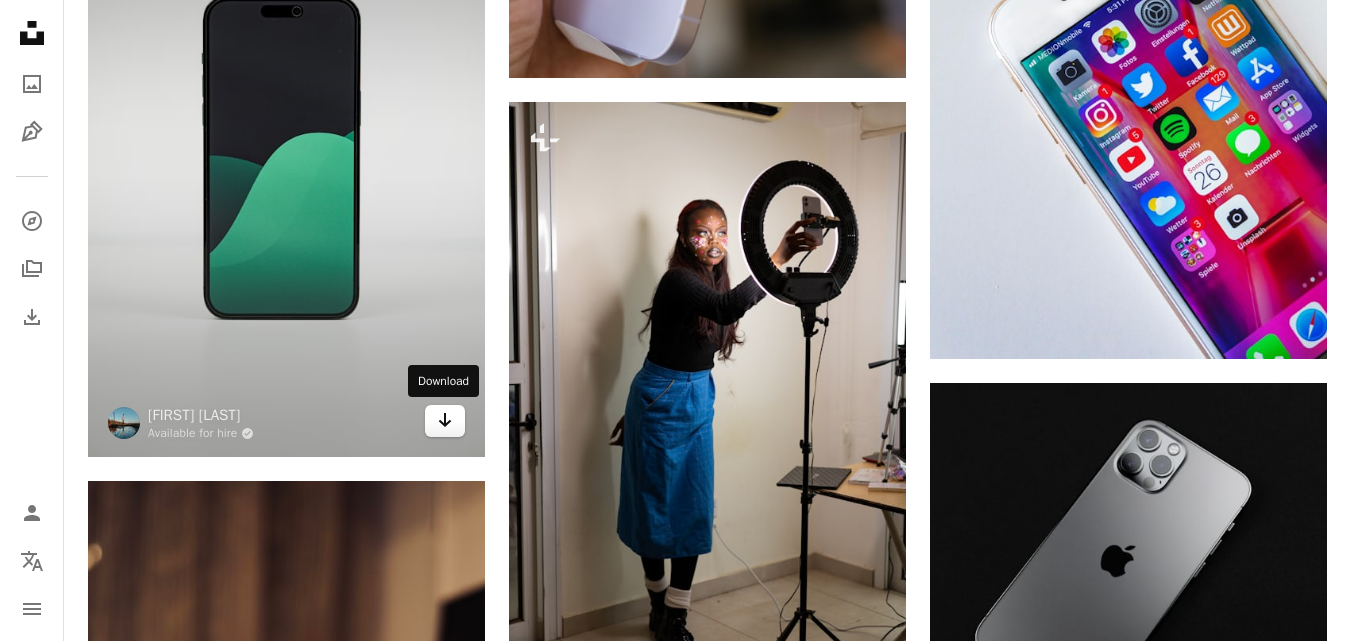 click 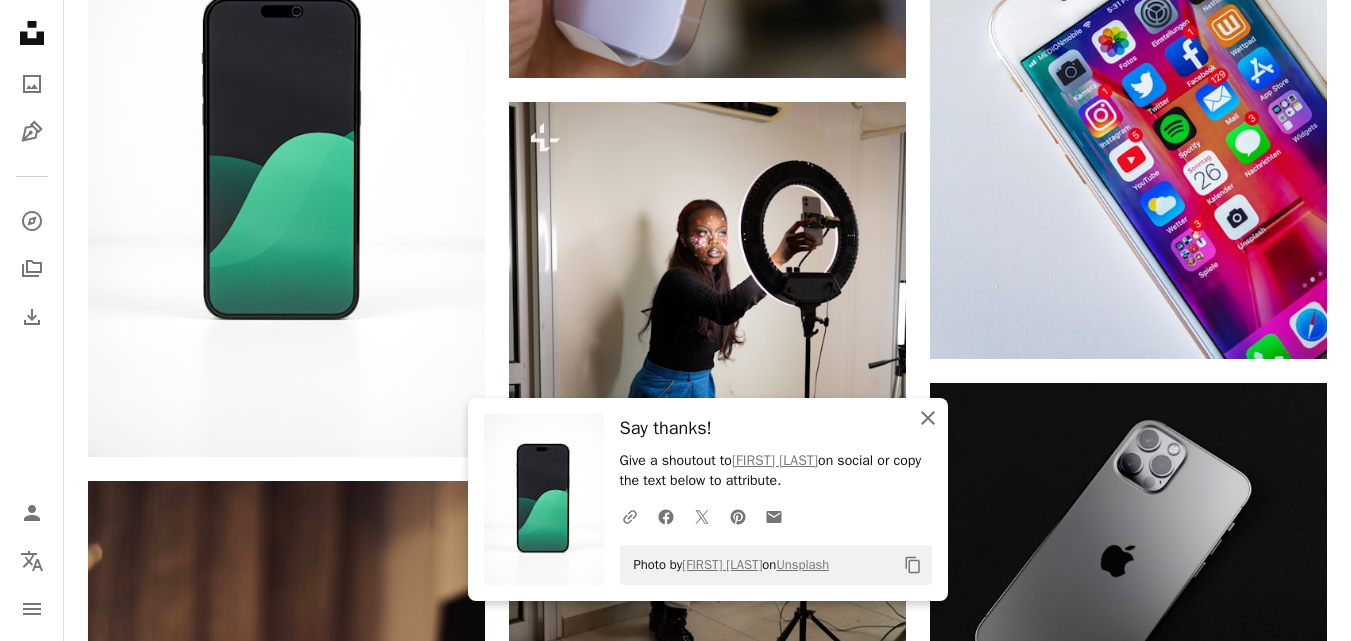 click on "An X shape" 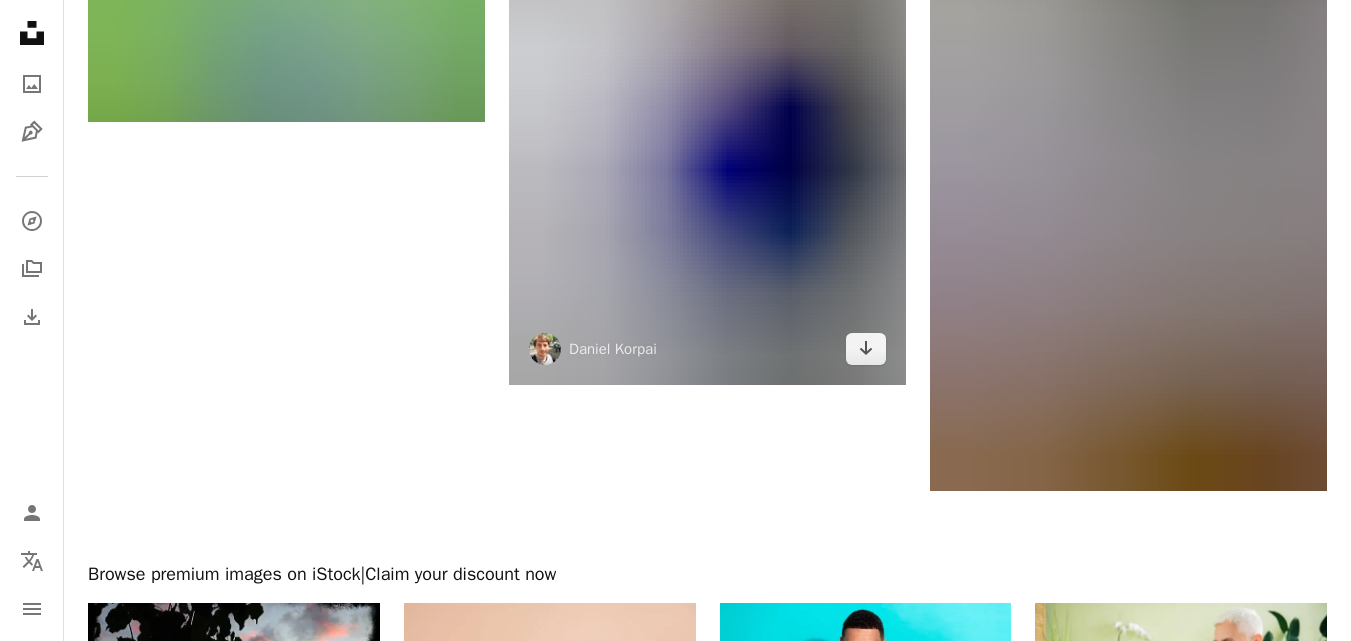 scroll, scrollTop: 3000, scrollLeft: 0, axis: vertical 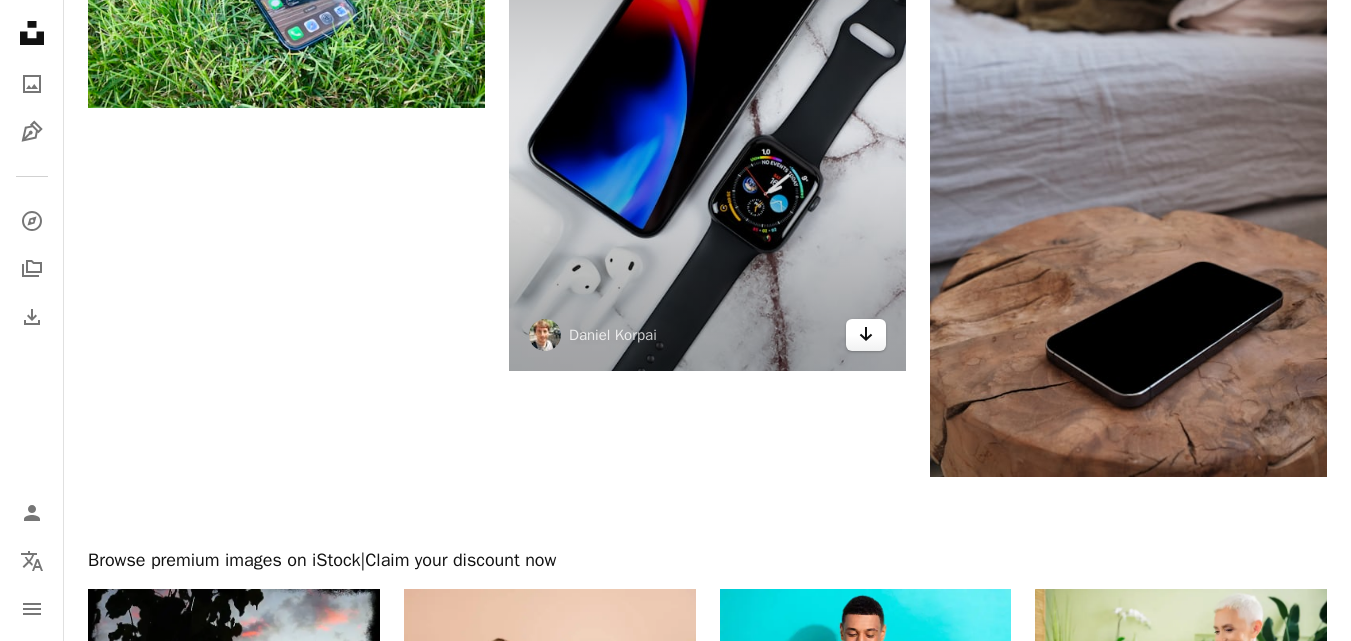 click 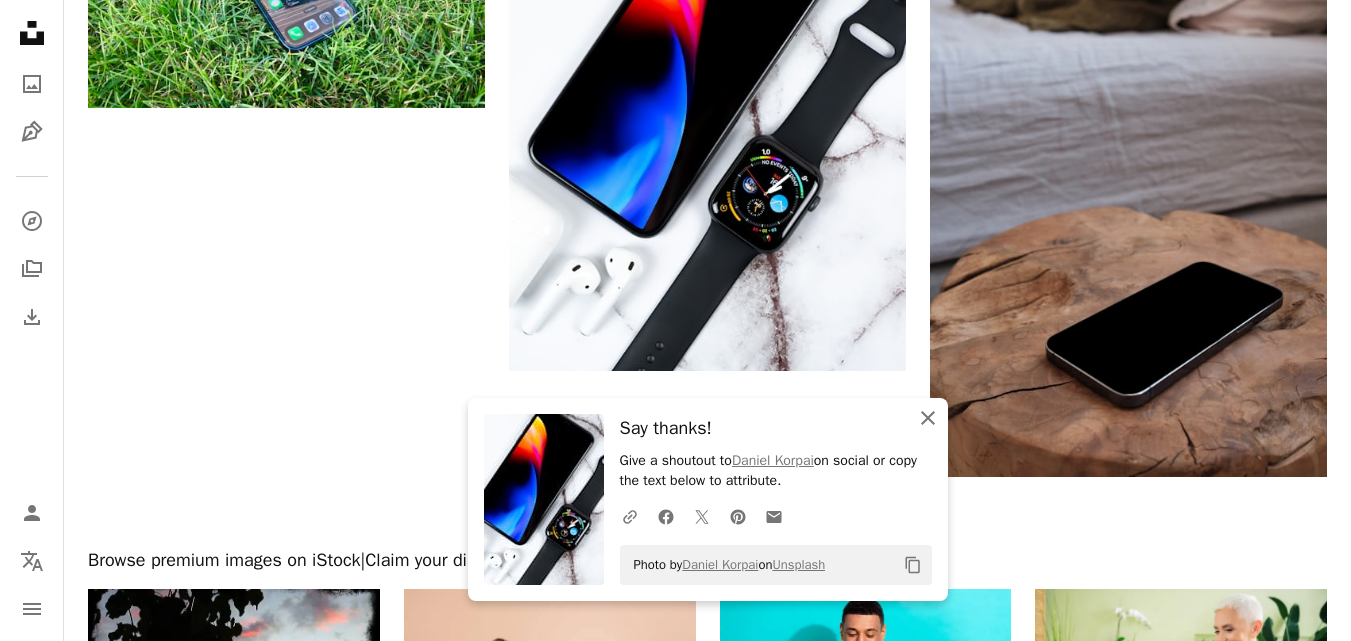 click 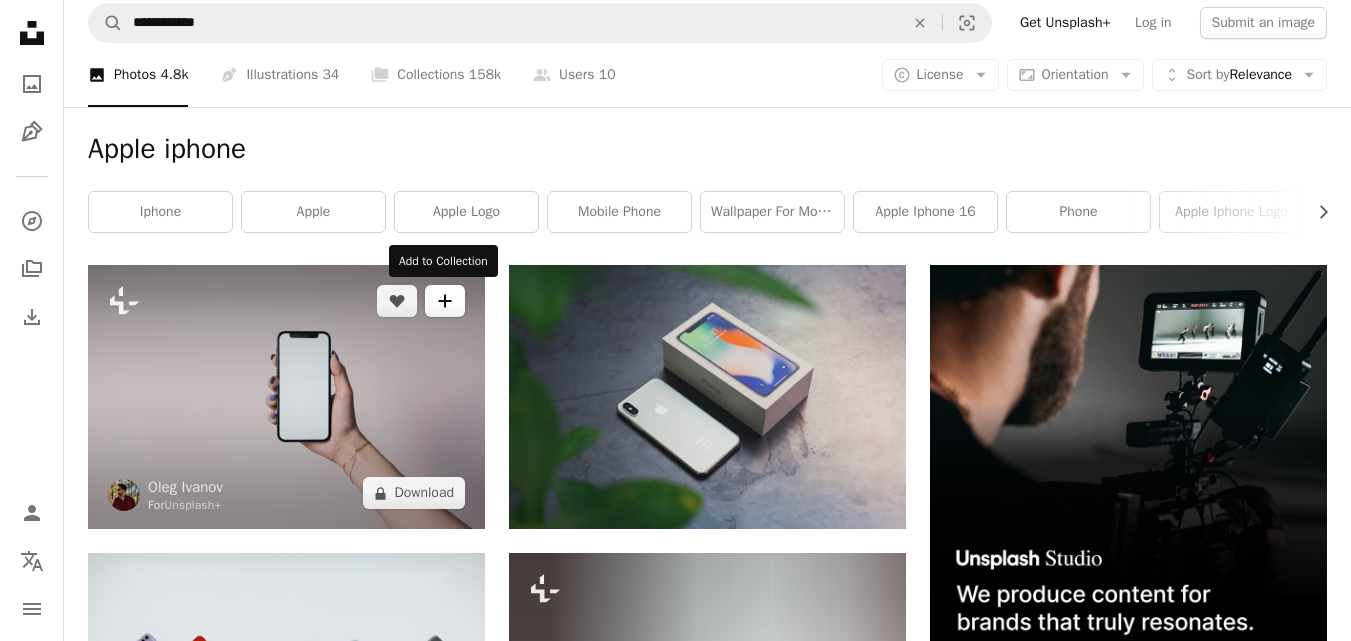 scroll, scrollTop: 0, scrollLeft: 0, axis: both 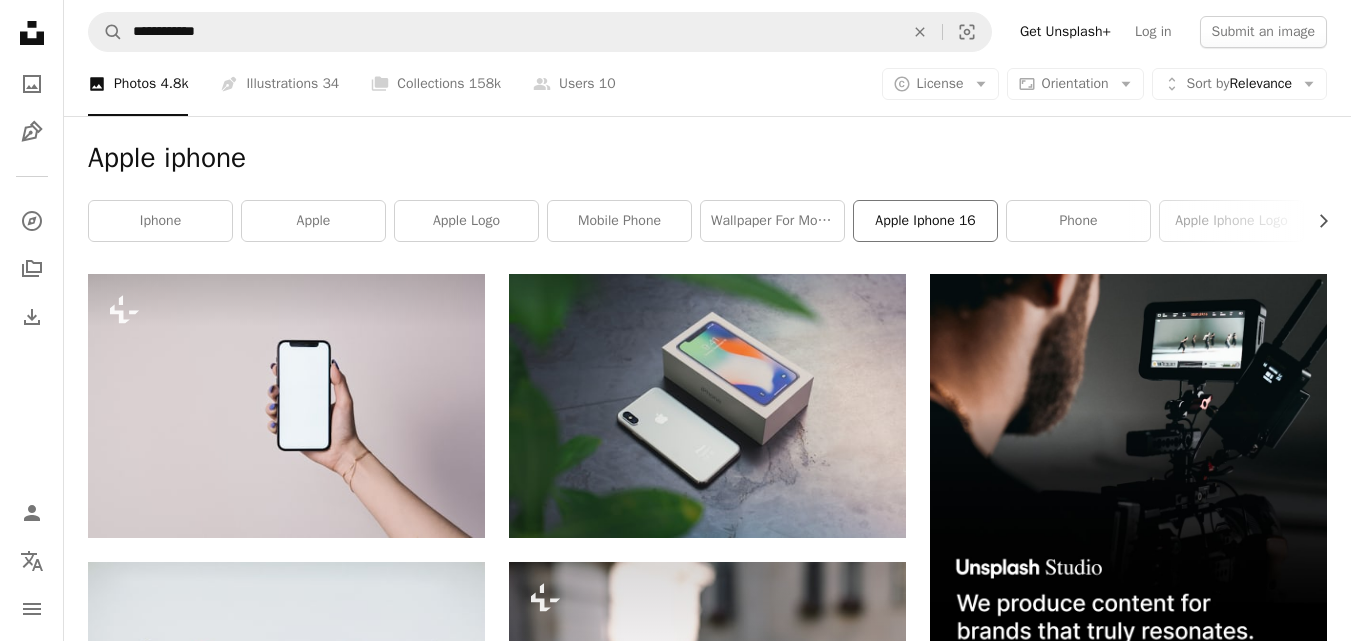 click on "apple iphone 16" at bounding box center [925, 221] 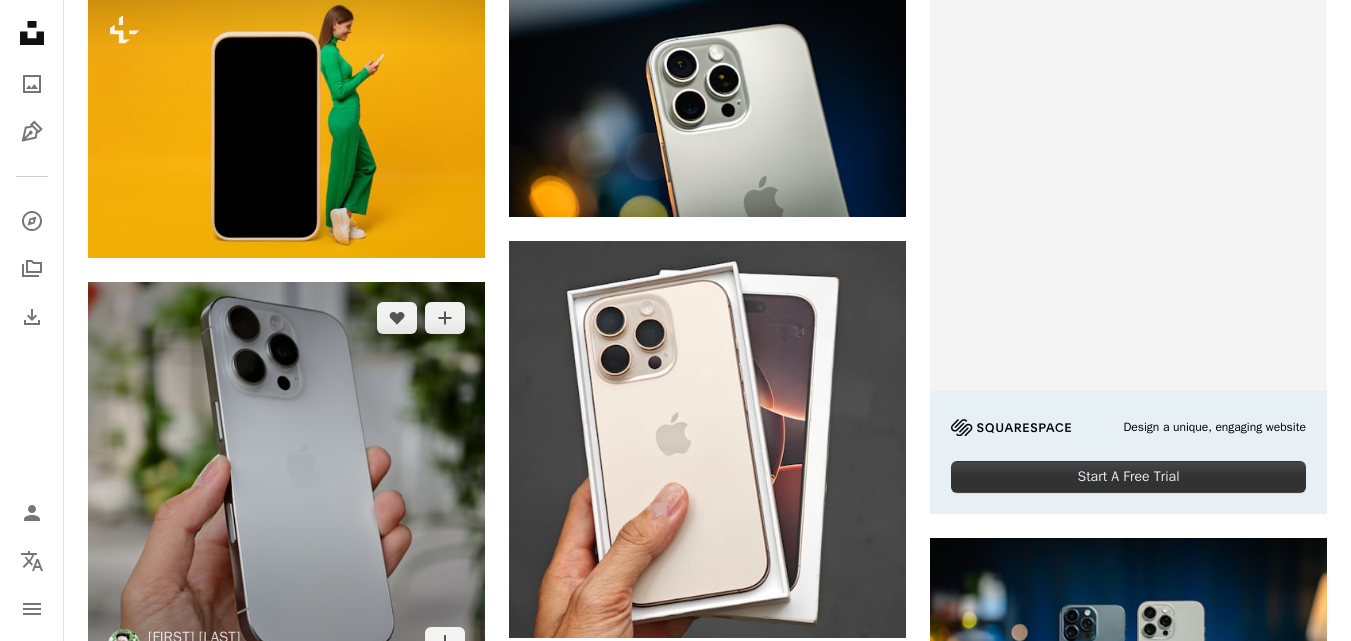 scroll, scrollTop: 0, scrollLeft: 0, axis: both 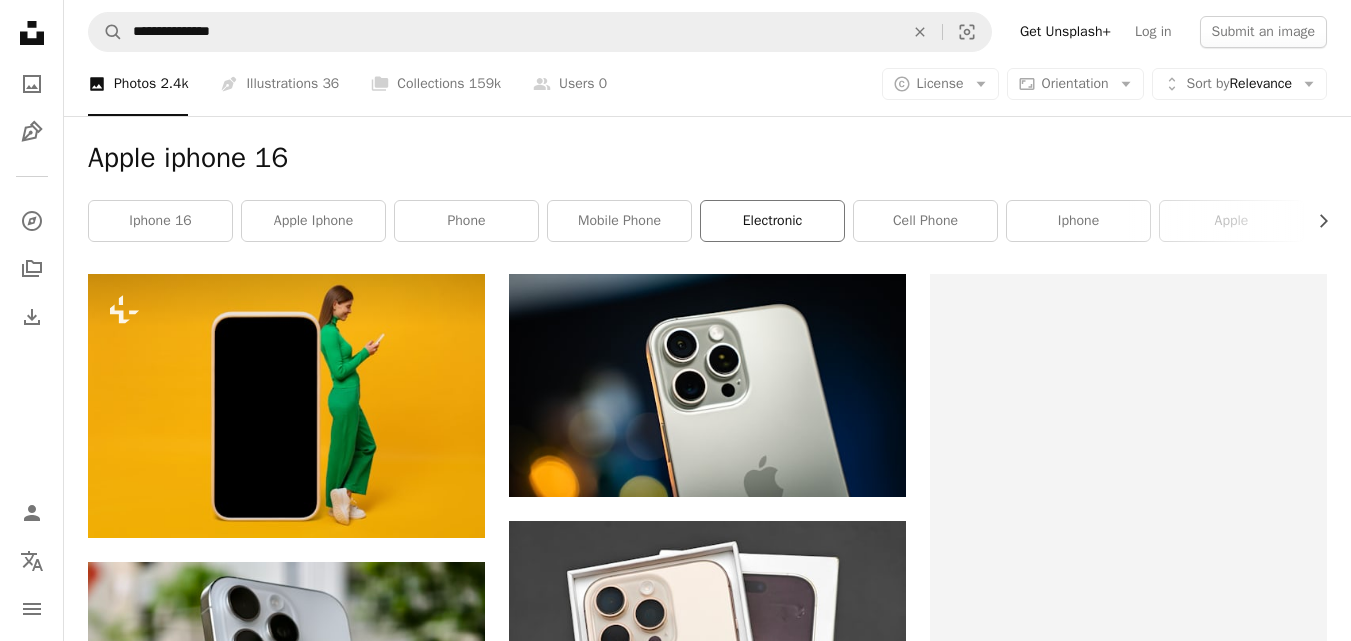 click on "electronic" at bounding box center [772, 221] 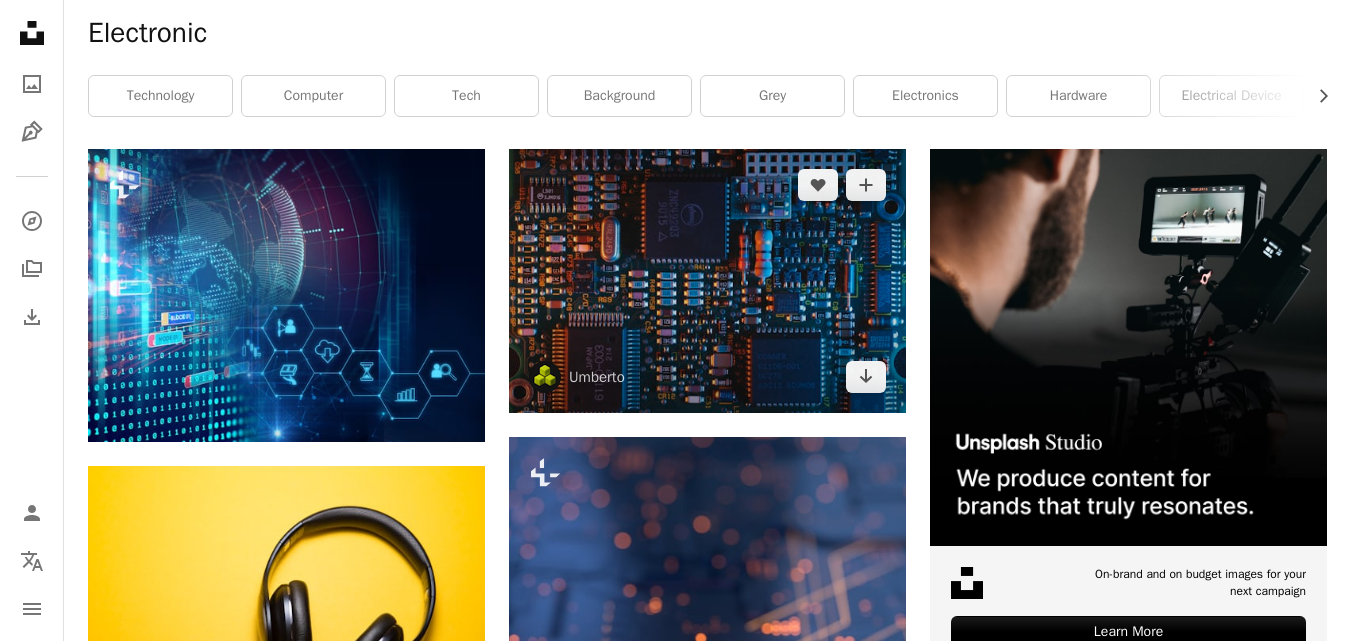 scroll, scrollTop: 0, scrollLeft: 0, axis: both 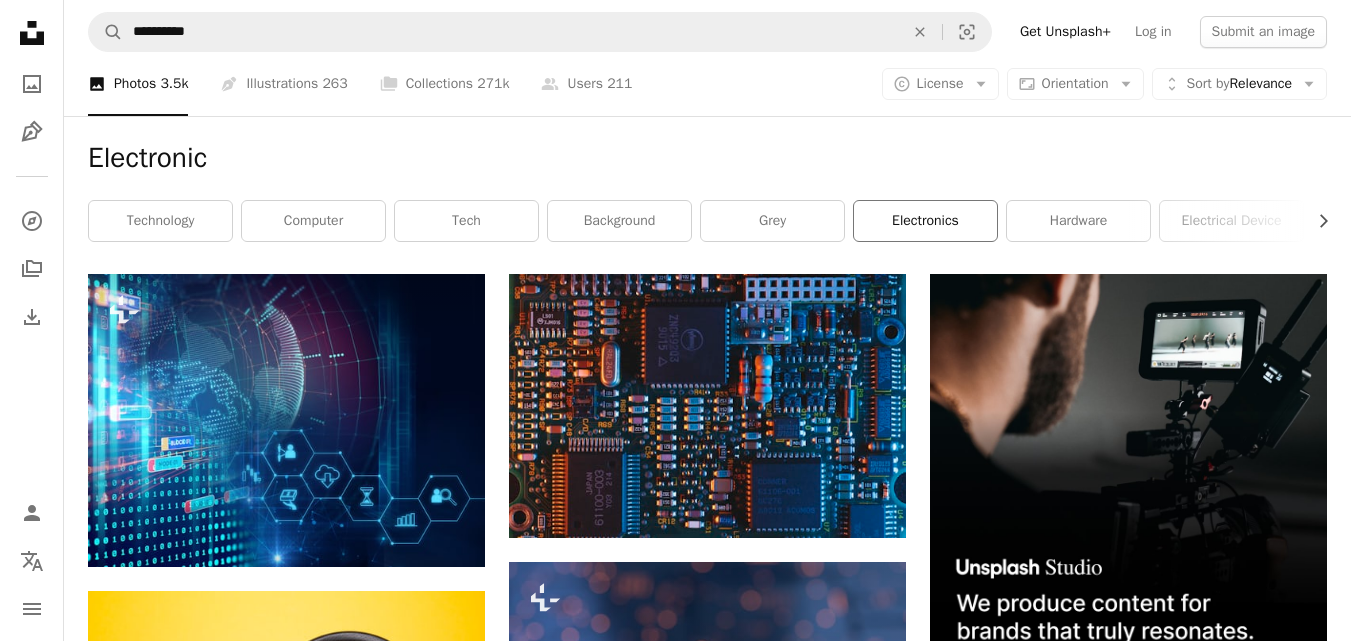 click on "electronics" at bounding box center [925, 221] 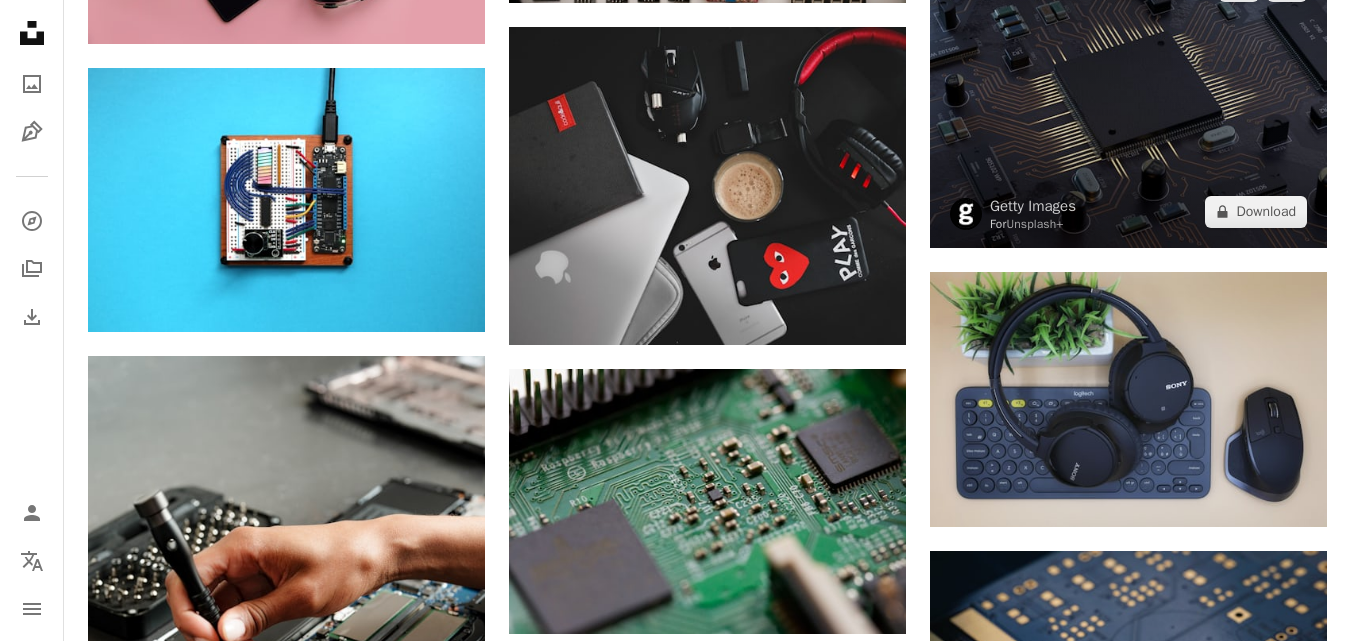 scroll, scrollTop: 1800, scrollLeft: 0, axis: vertical 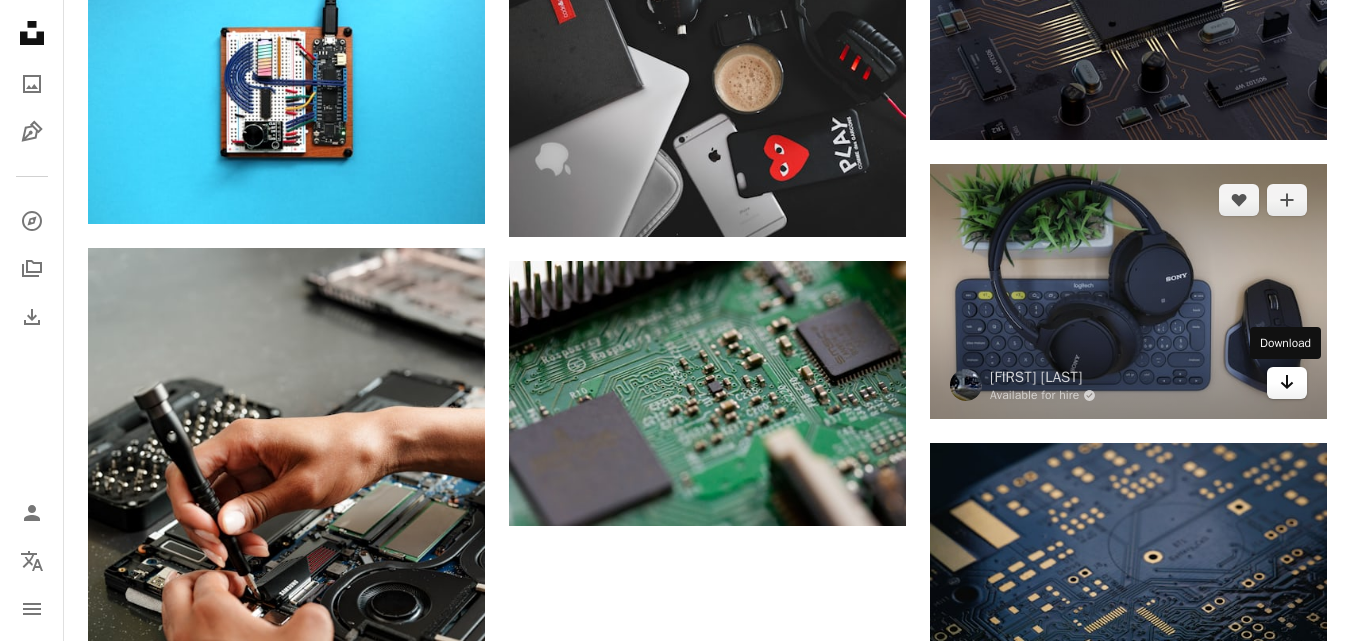 click on "Arrow pointing down" 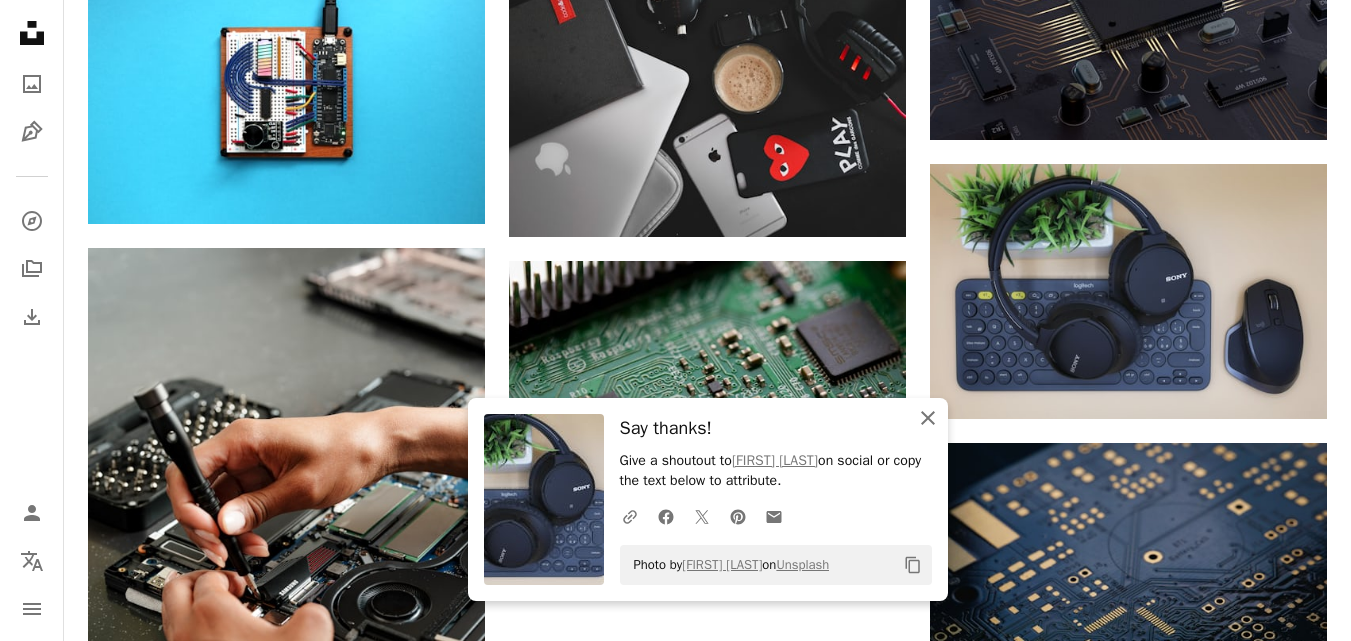 click on "An X shape" 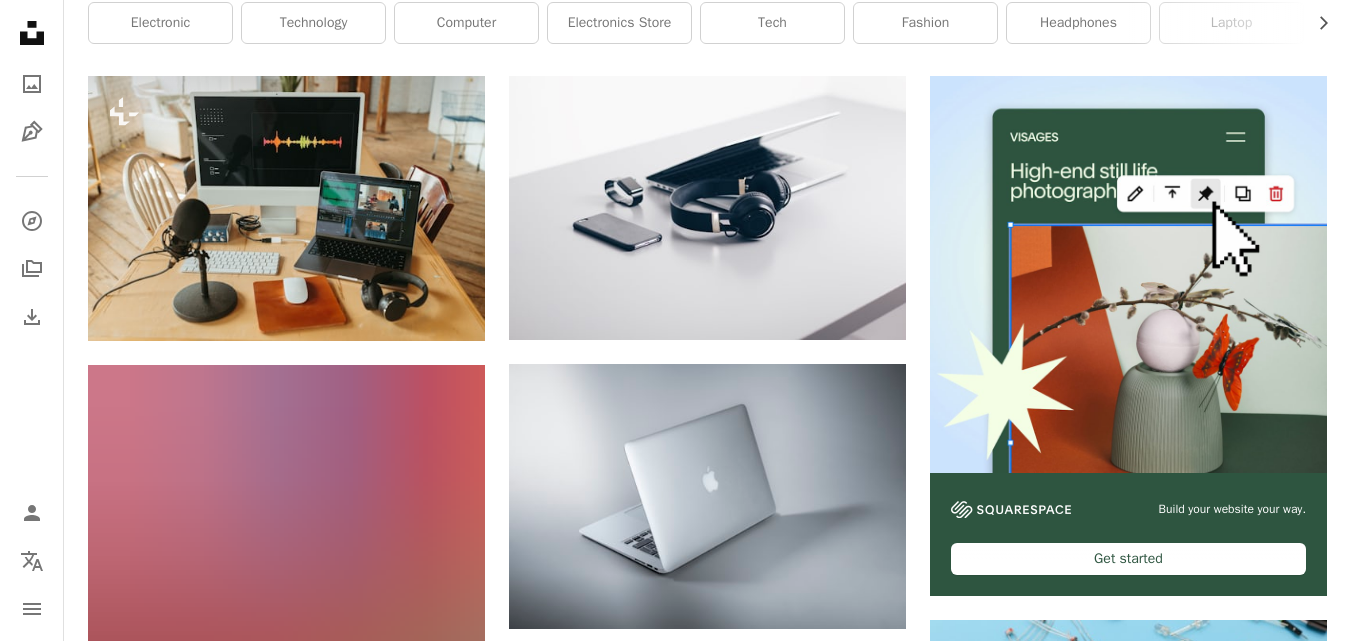 scroll, scrollTop: 0, scrollLeft: 0, axis: both 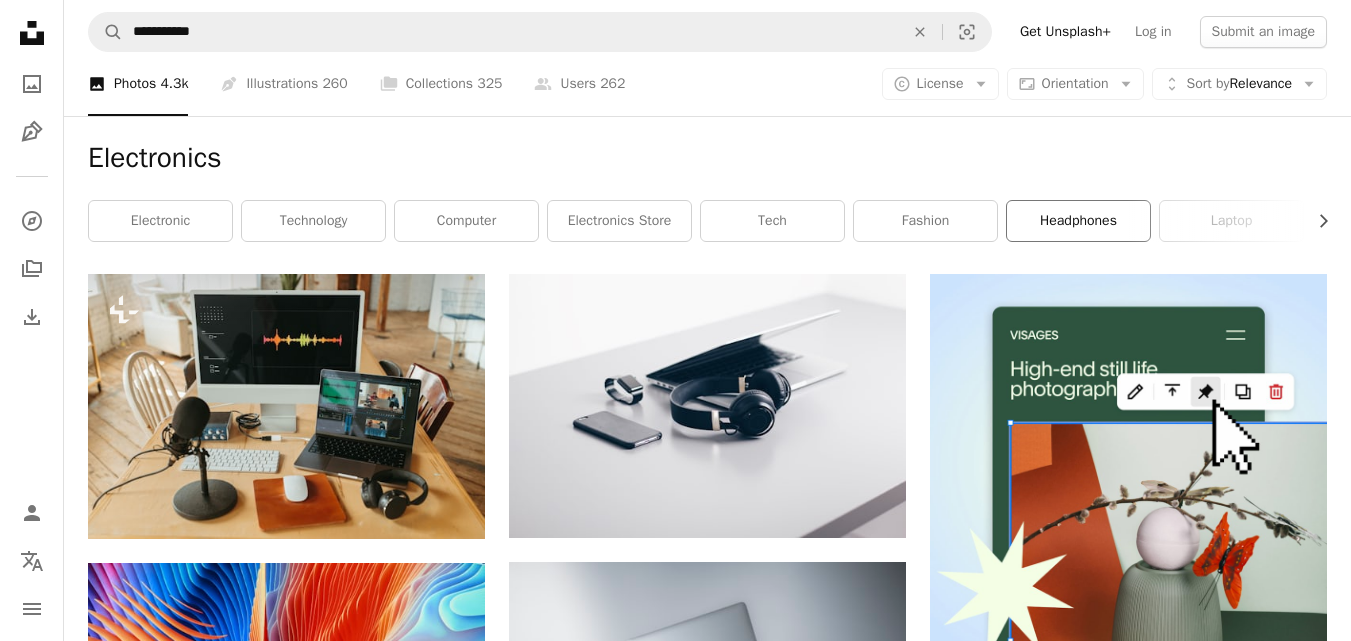 click on "headphones" at bounding box center [1078, 221] 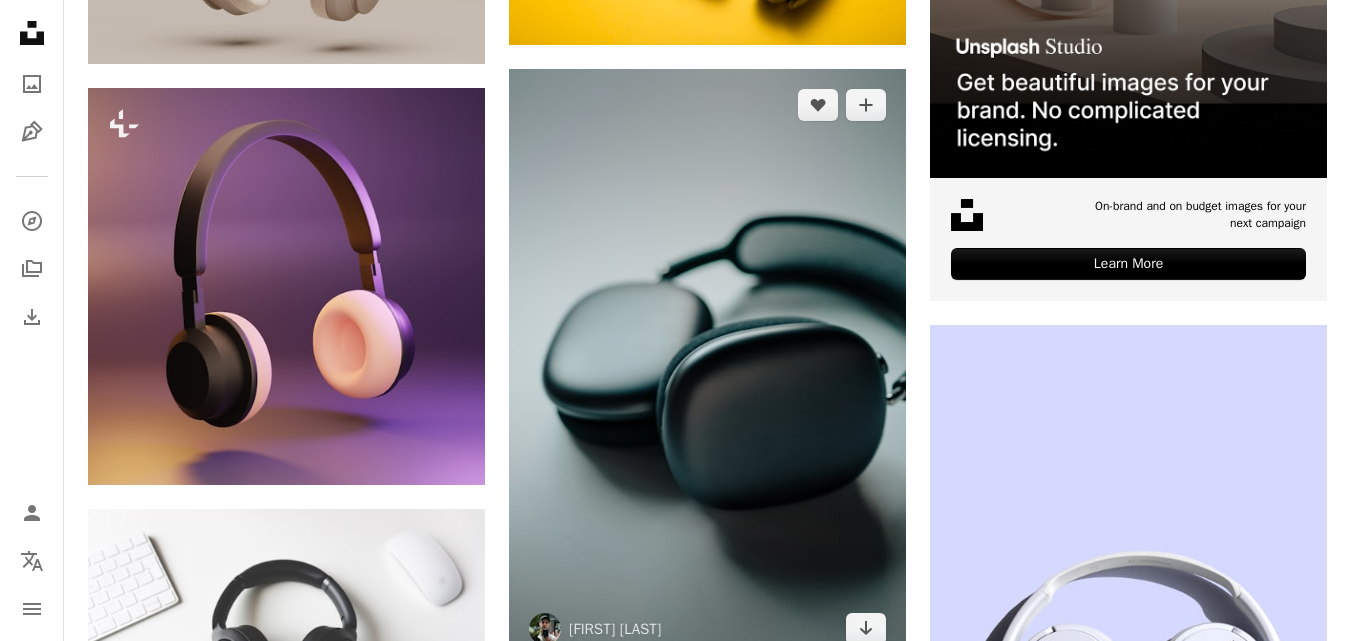 scroll, scrollTop: 500, scrollLeft: 0, axis: vertical 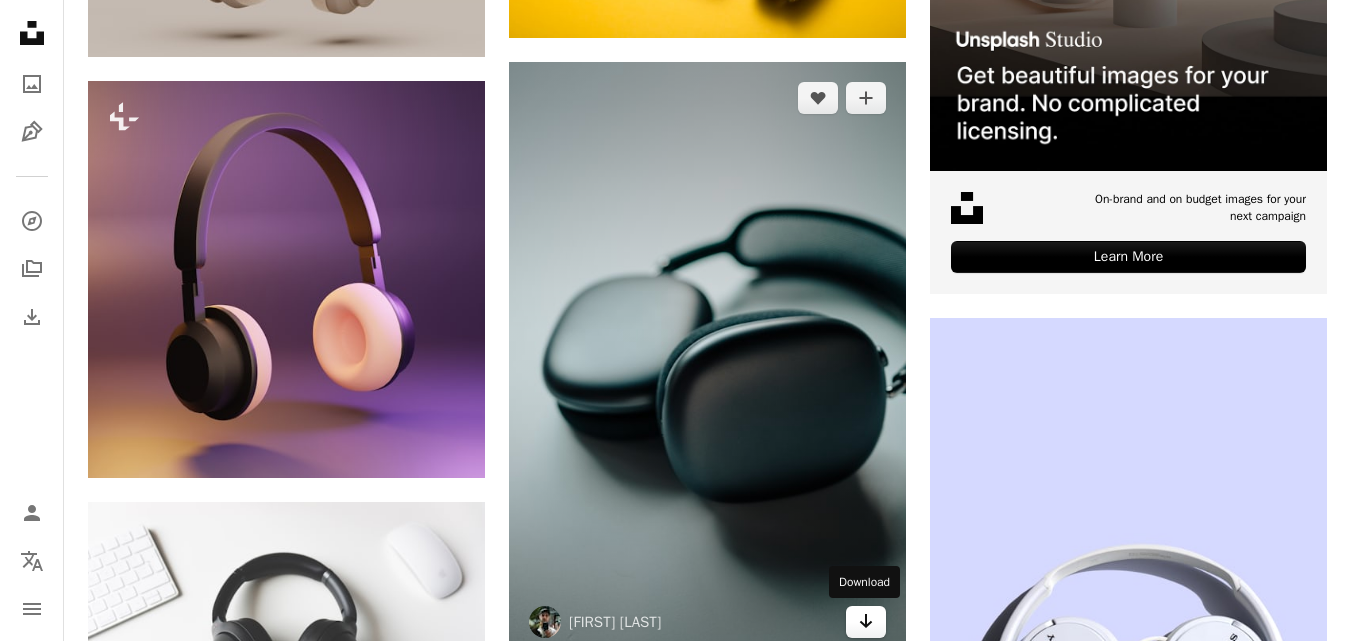 click on "Arrow pointing down" 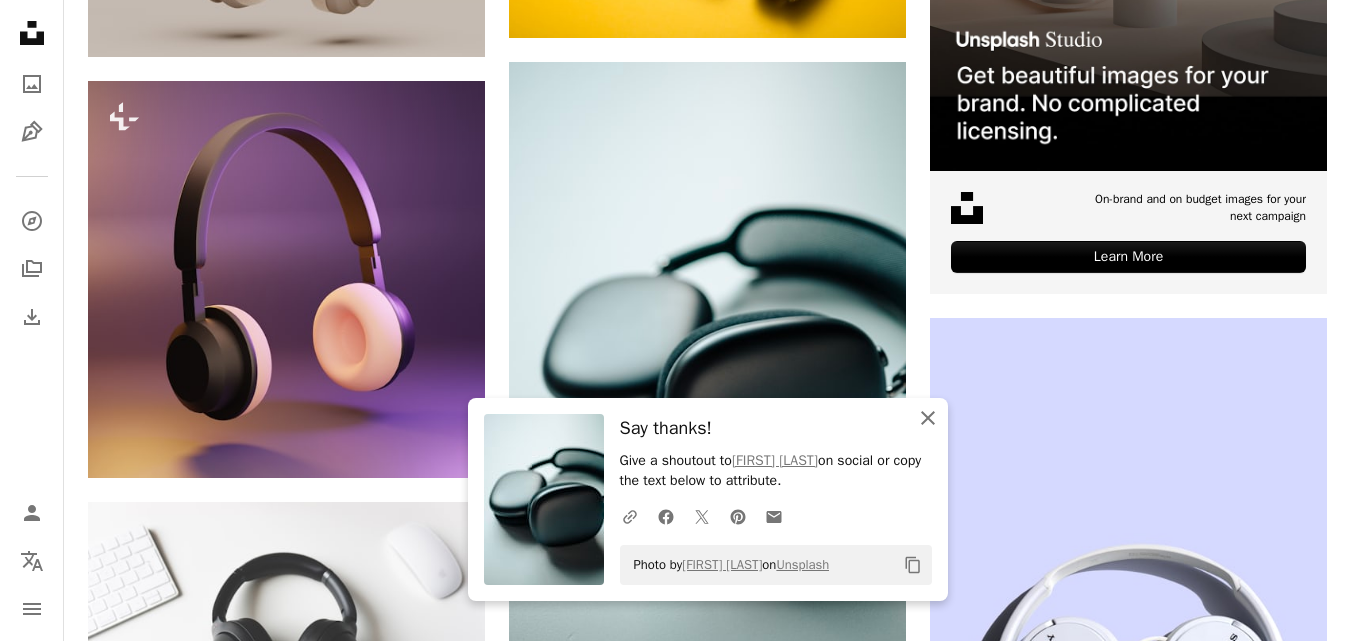 click on "An X shape" 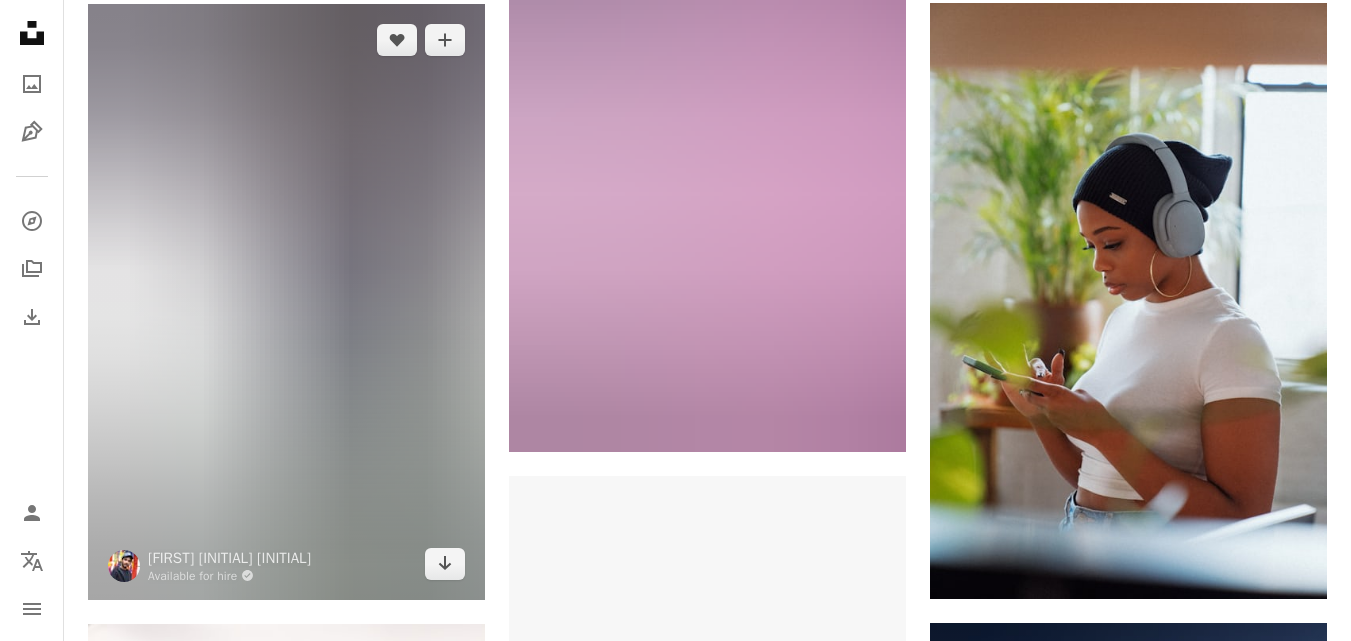 scroll, scrollTop: 2700, scrollLeft: 0, axis: vertical 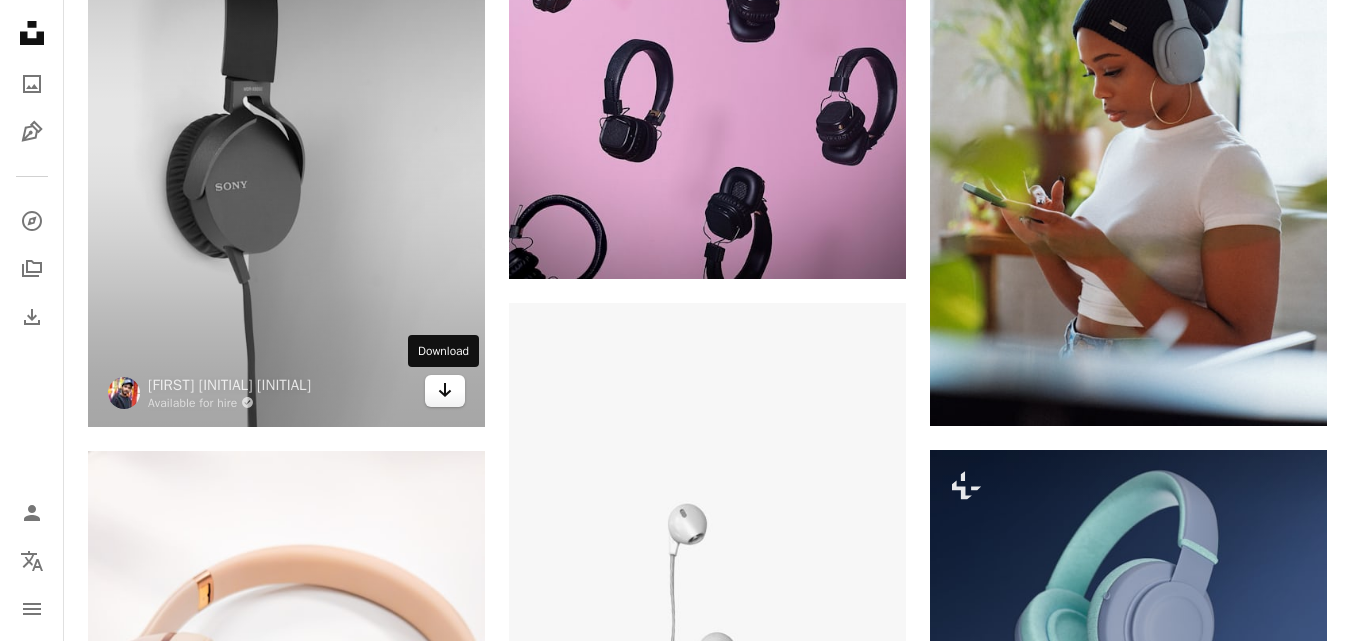 click on "Arrow pointing down" 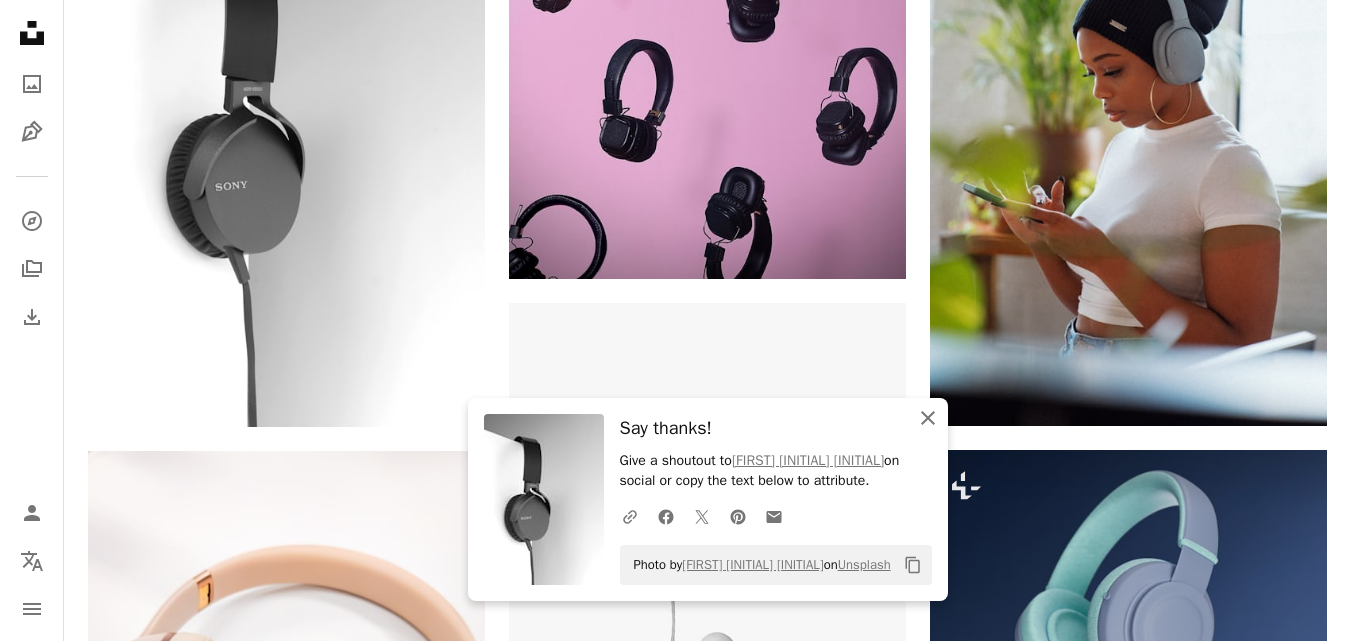 drag, startPoint x: 932, startPoint y: 418, endPoint x: 908, endPoint y: 411, distance: 25 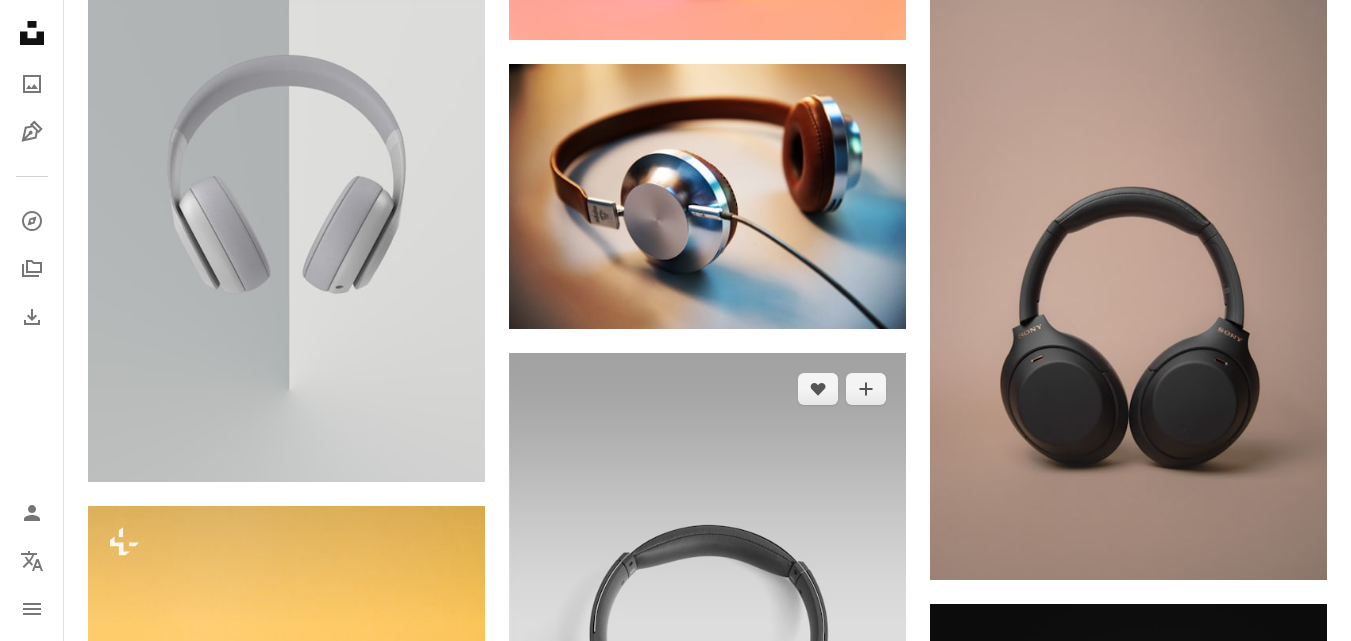 scroll, scrollTop: 1400, scrollLeft: 0, axis: vertical 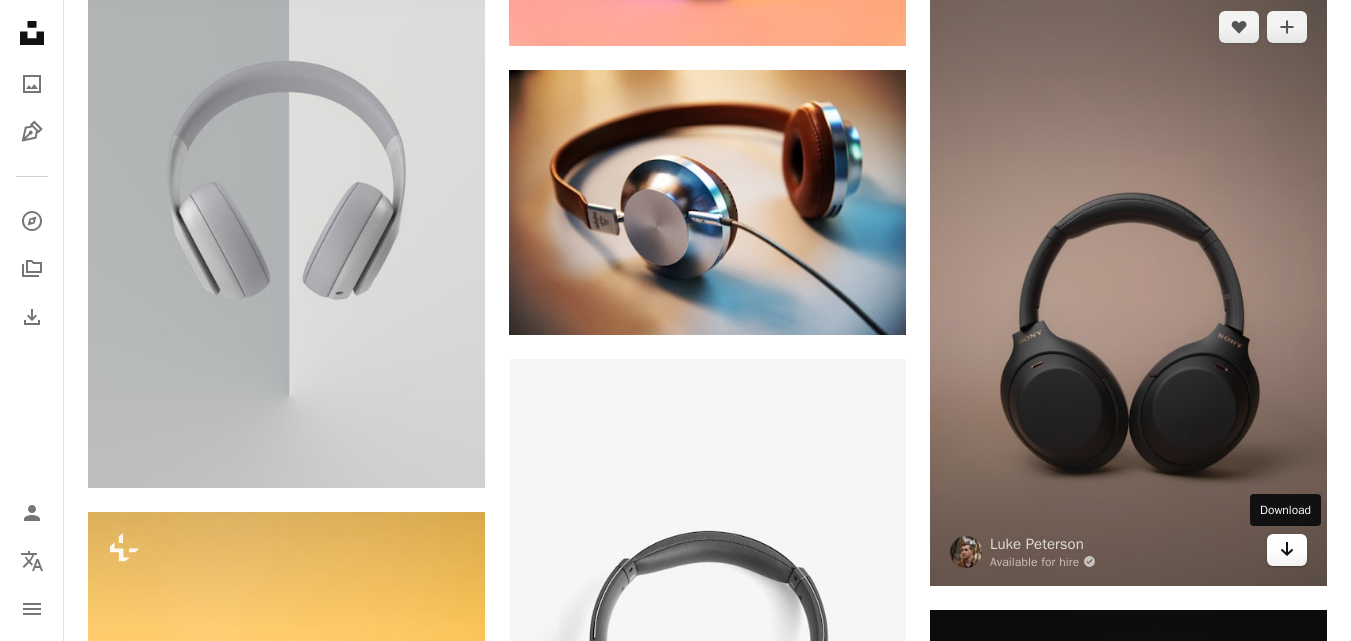 click 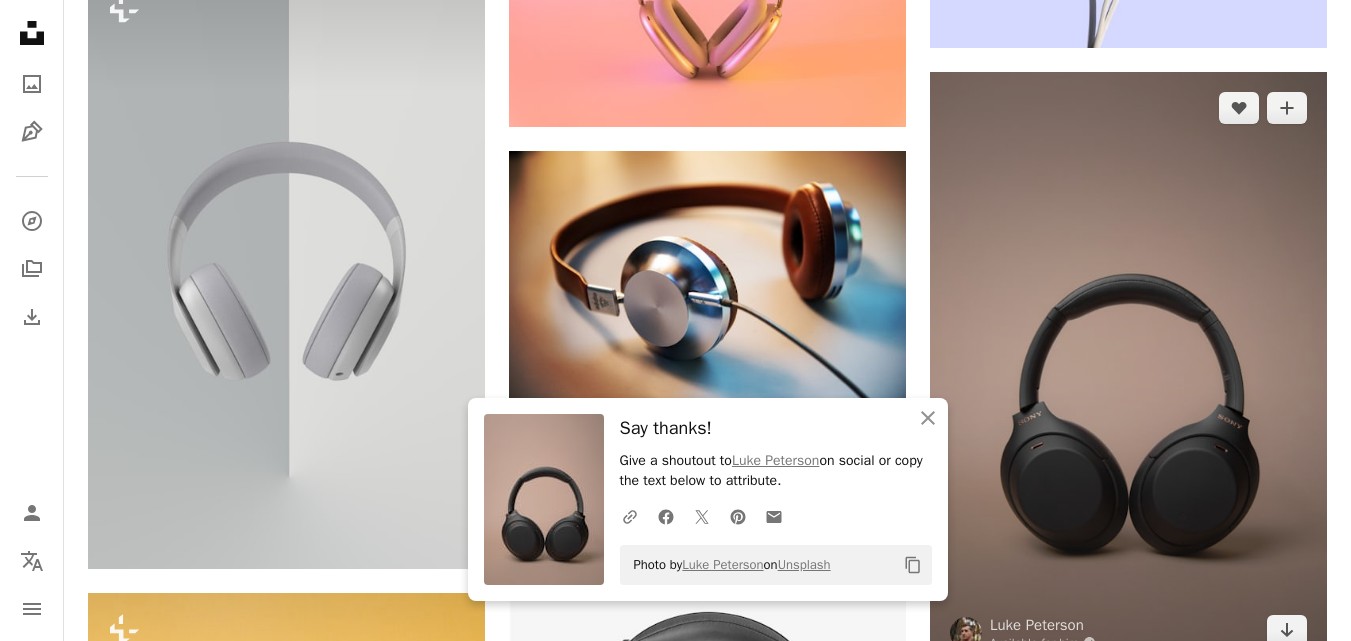 scroll, scrollTop: 1100, scrollLeft: 0, axis: vertical 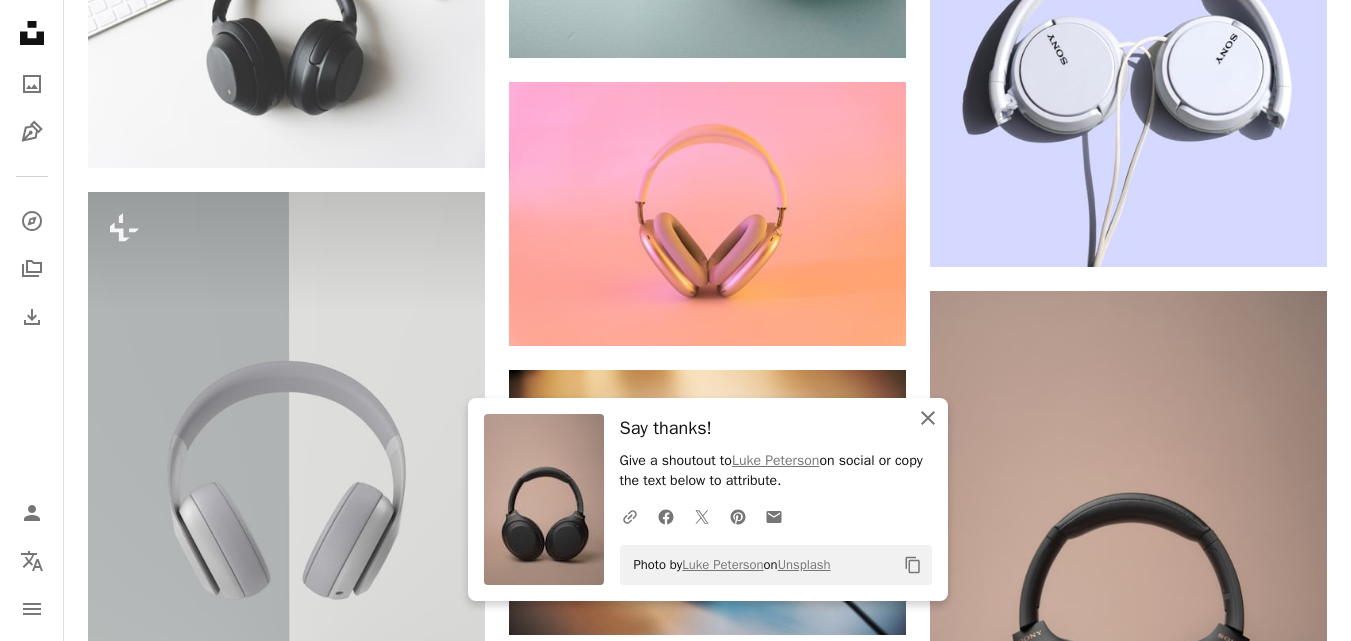 click on "An X shape" 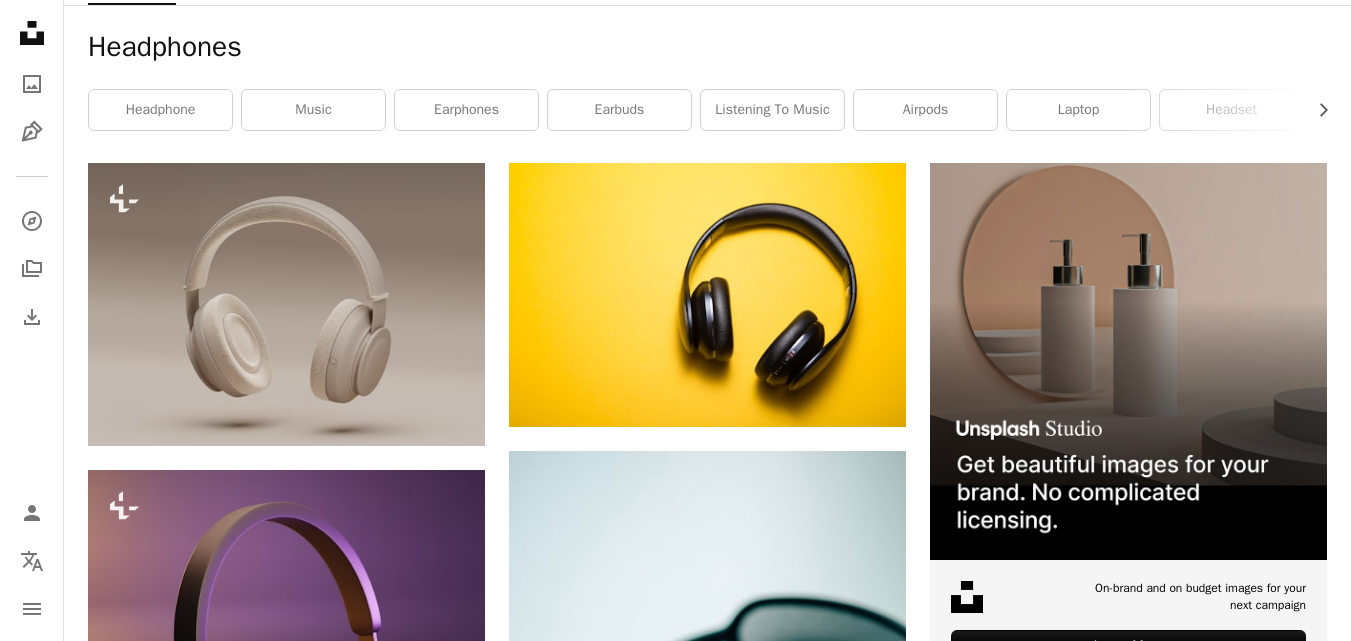 scroll, scrollTop: 0, scrollLeft: 0, axis: both 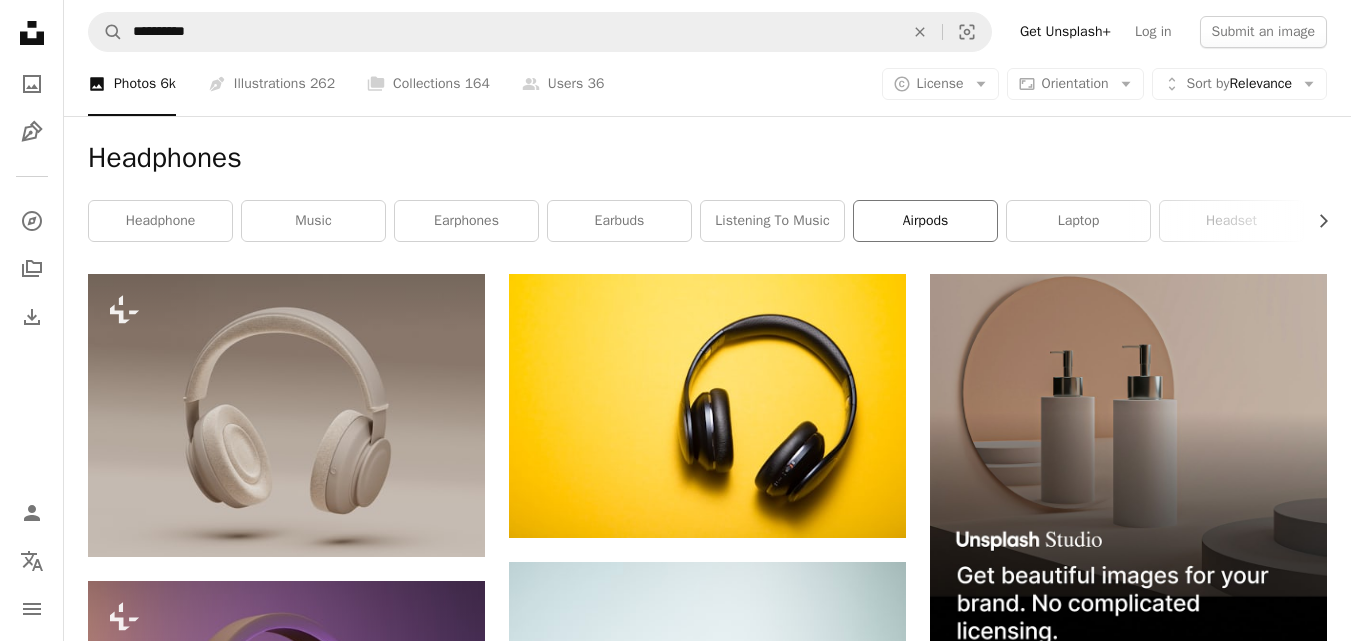 click on "airpods" at bounding box center (925, 221) 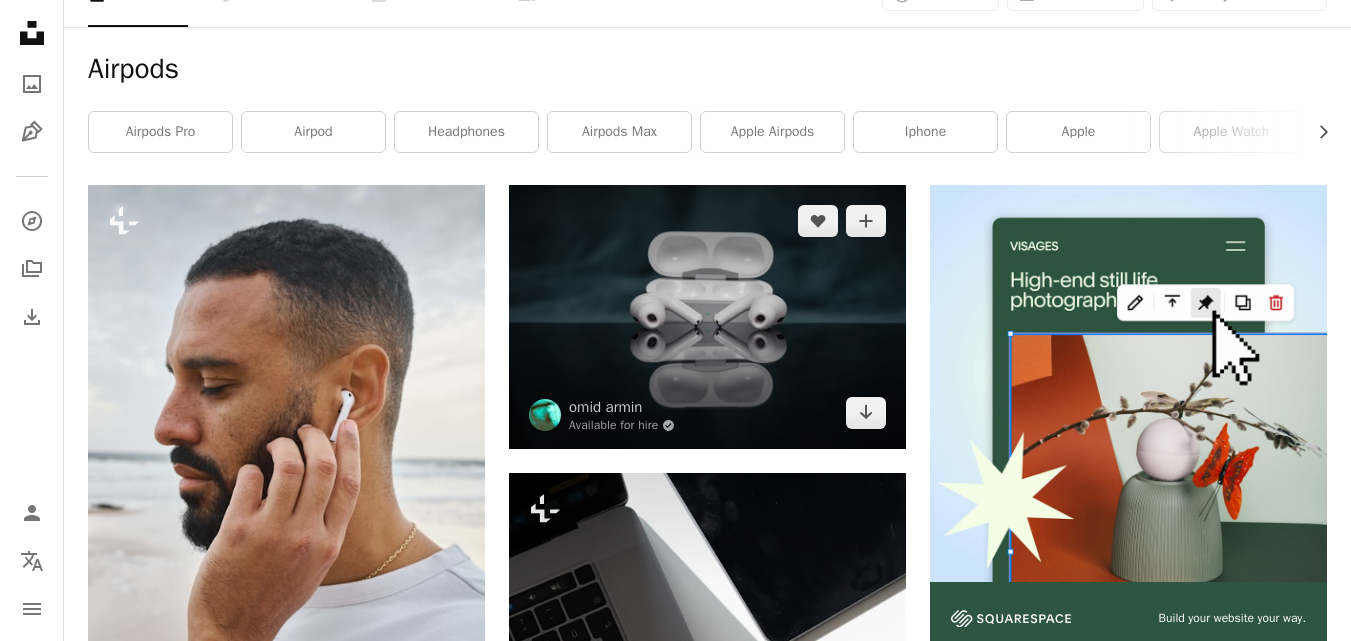 scroll, scrollTop: 0, scrollLeft: 0, axis: both 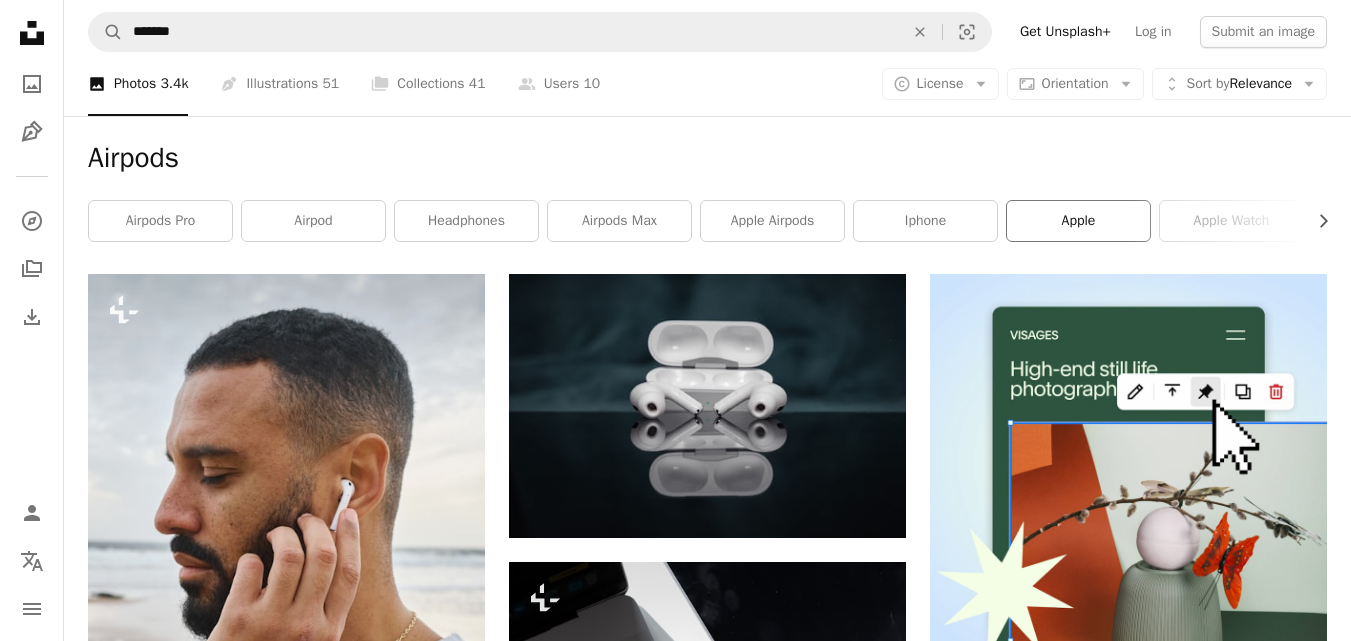 click on "apple" at bounding box center (1078, 221) 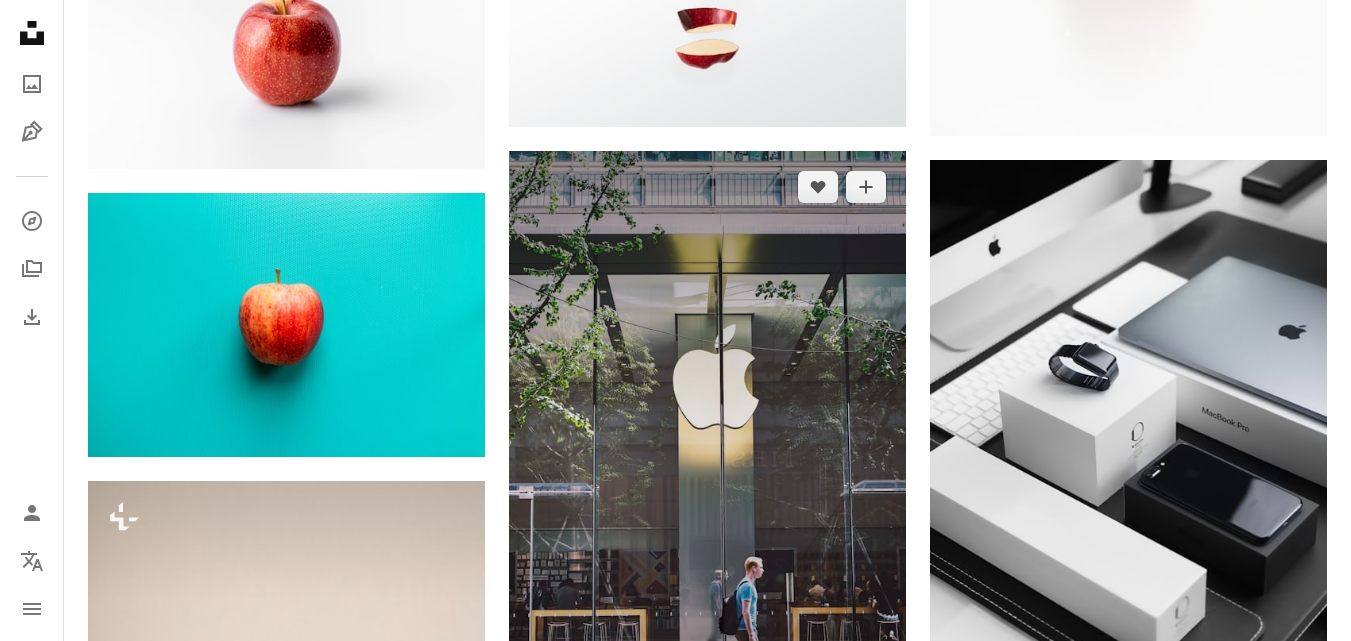 scroll, scrollTop: 1400, scrollLeft: 0, axis: vertical 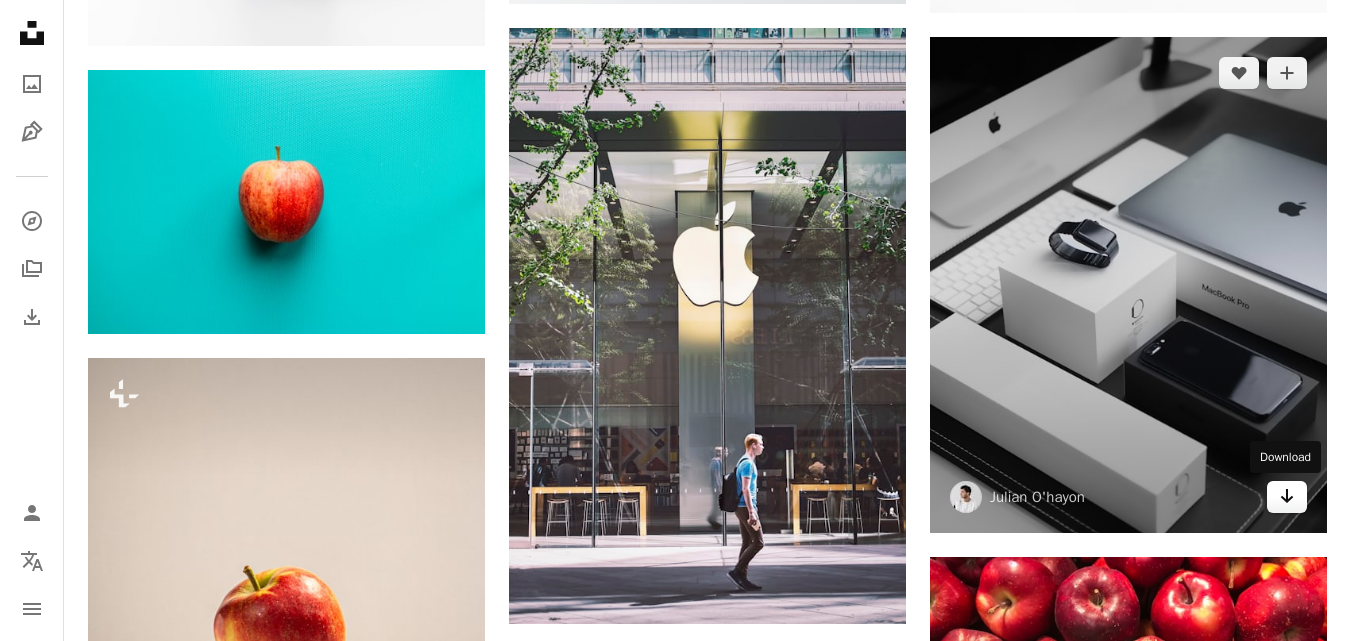 click on "Arrow pointing down" at bounding box center (1287, 497) 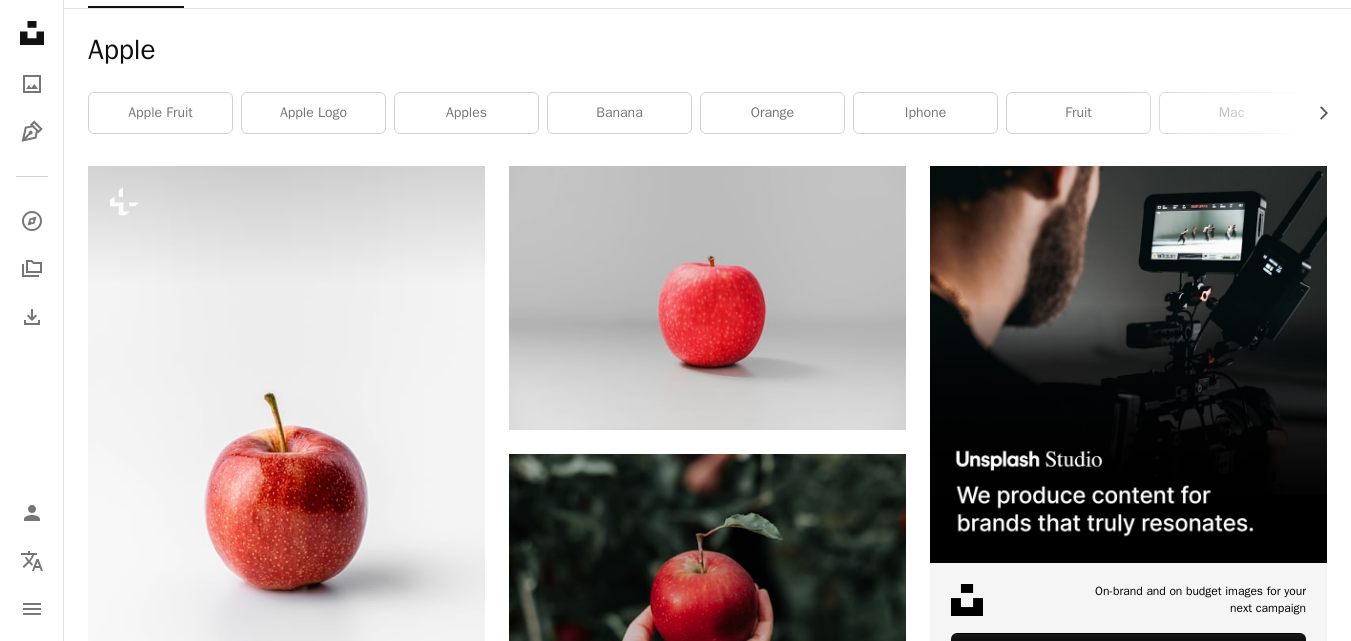 scroll, scrollTop: 0, scrollLeft: 0, axis: both 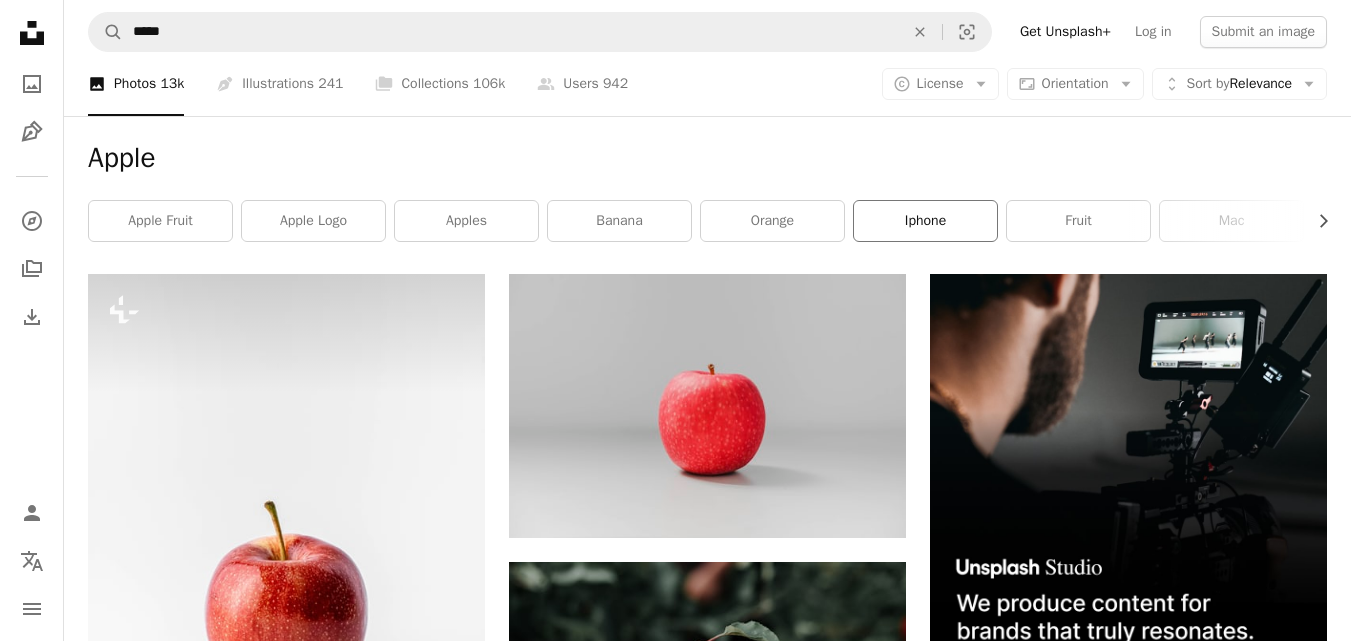 click on "iphone" at bounding box center [925, 221] 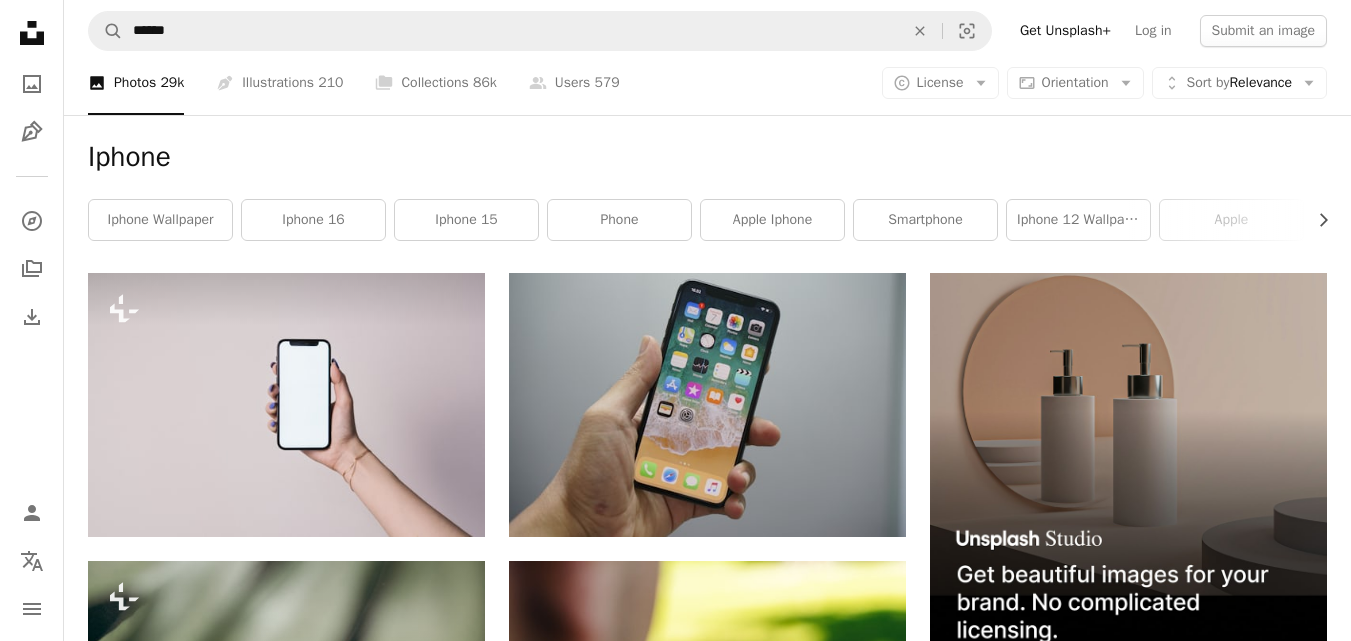 scroll, scrollTop: 0, scrollLeft: 0, axis: both 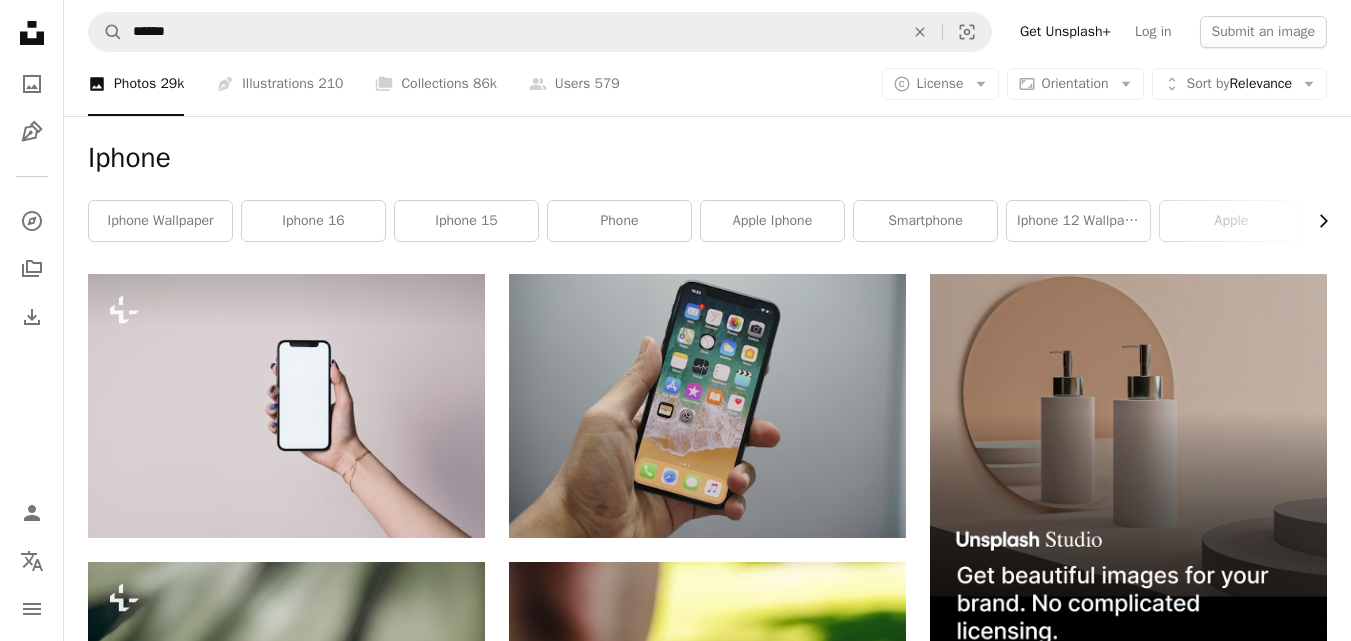 click 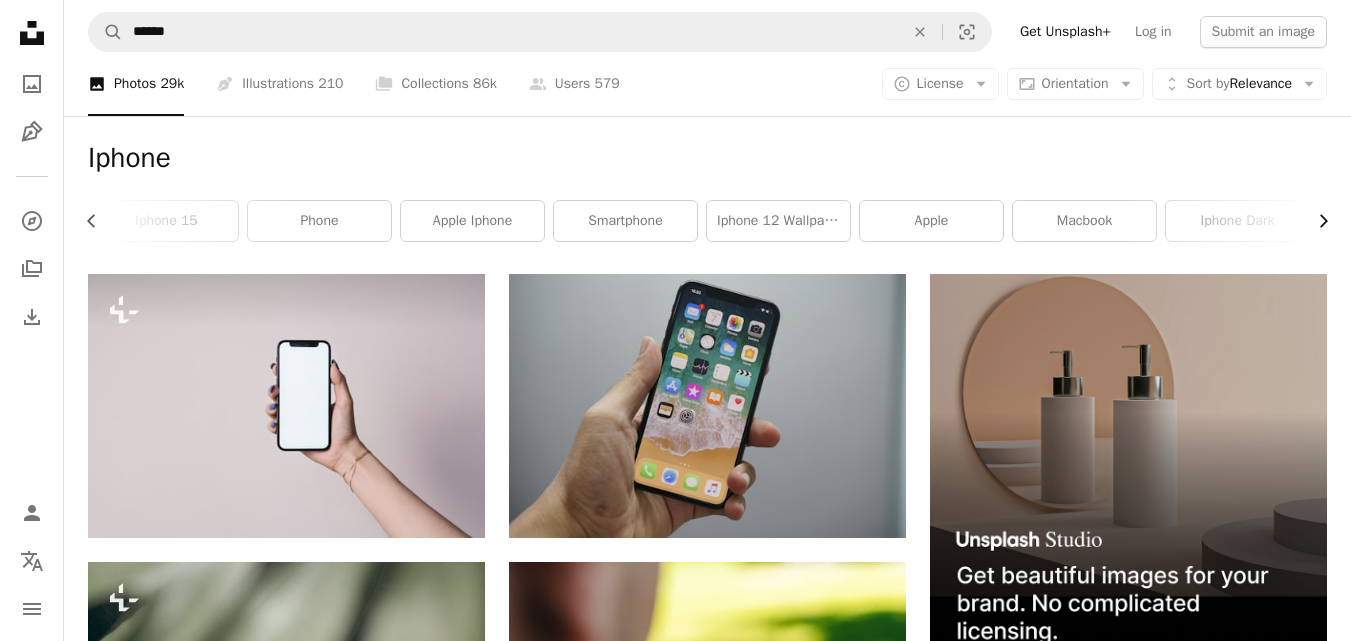 click on "Chevron right" 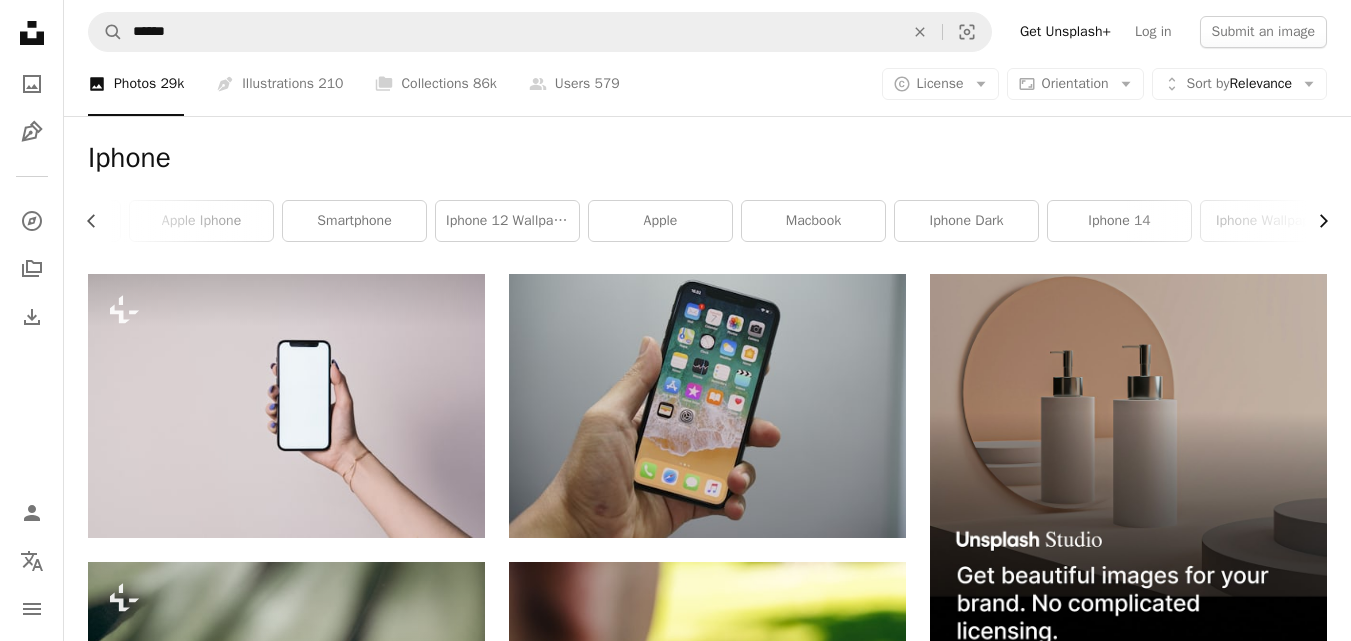 scroll, scrollTop: 0, scrollLeft: 589, axis: horizontal 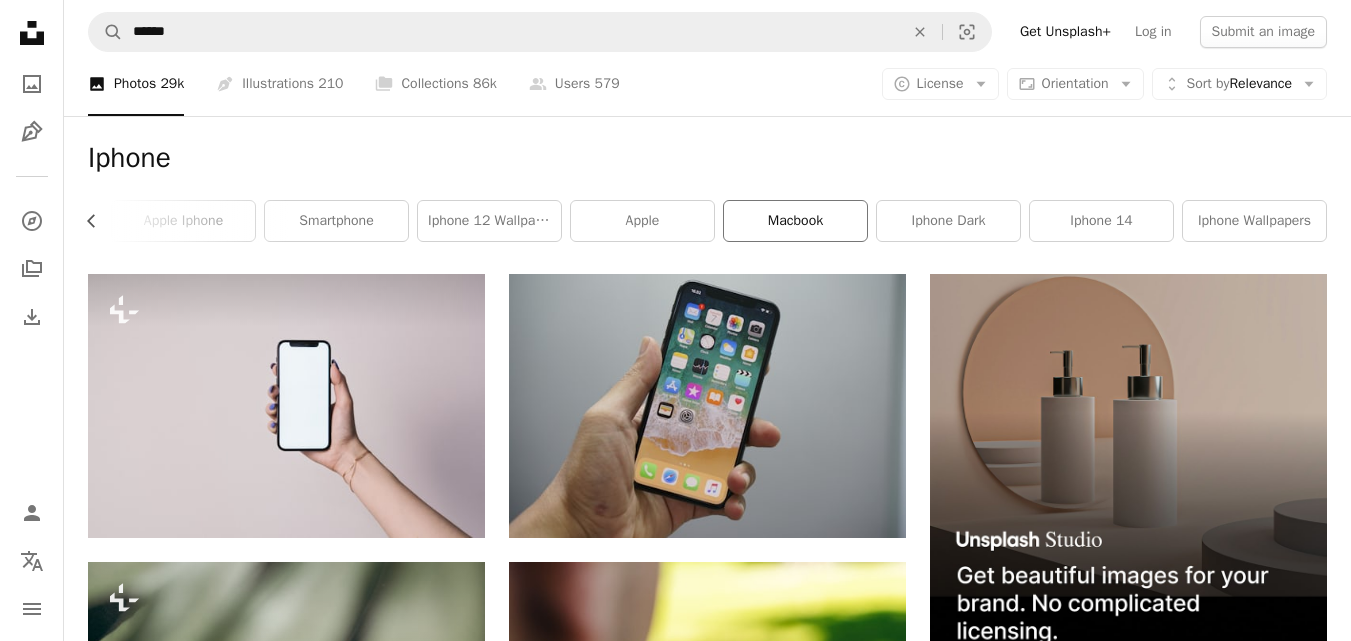 click on "macbook" at bounding box center (795, 221) 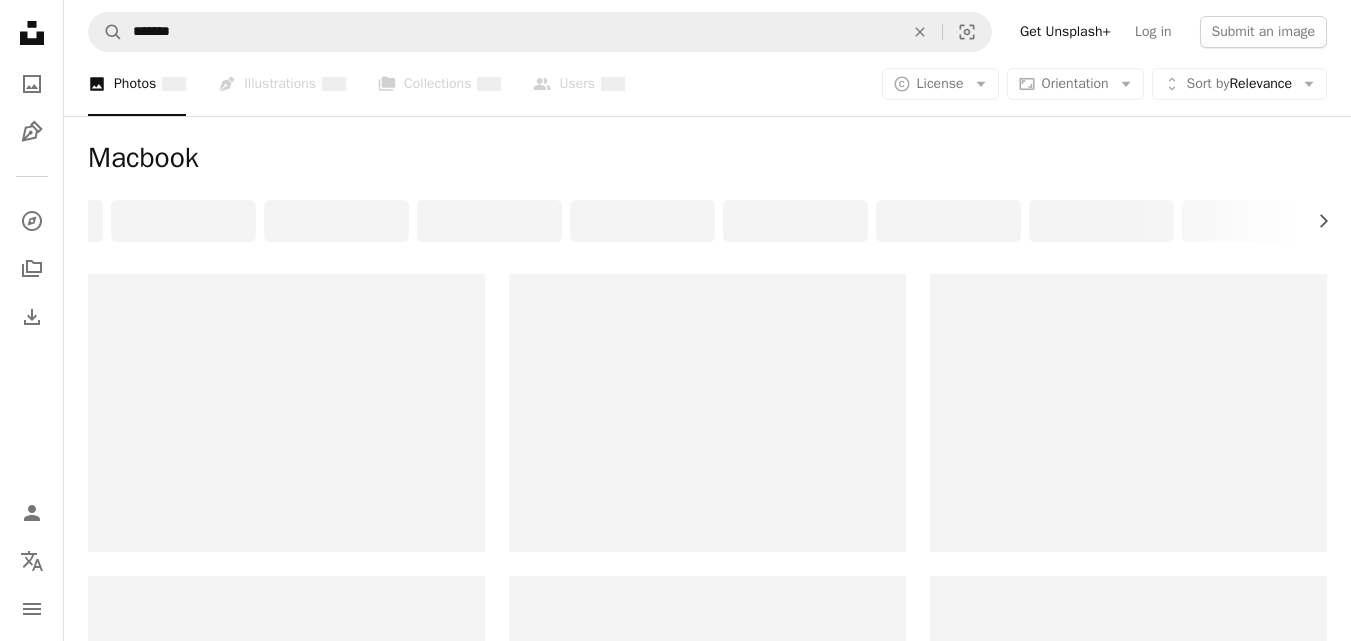 scroll, scrollTop: 0, scrollLeft: 0, axis: both 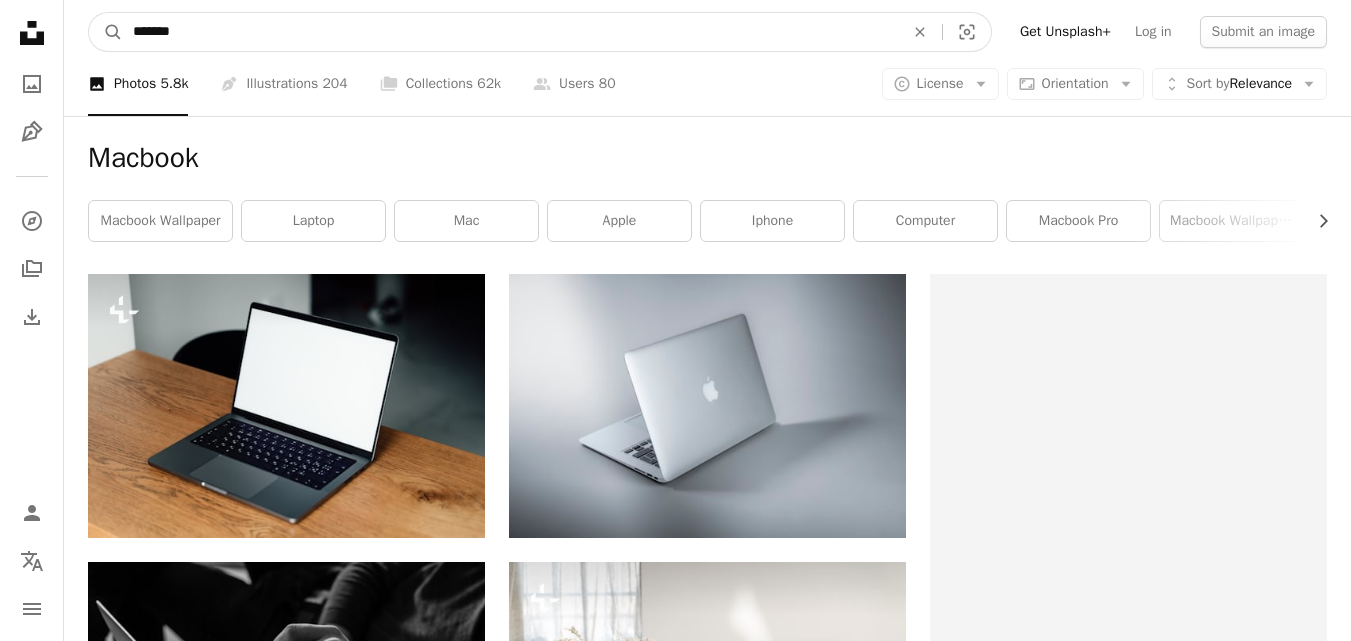 click on "*******" at bounding box center [510, 32] 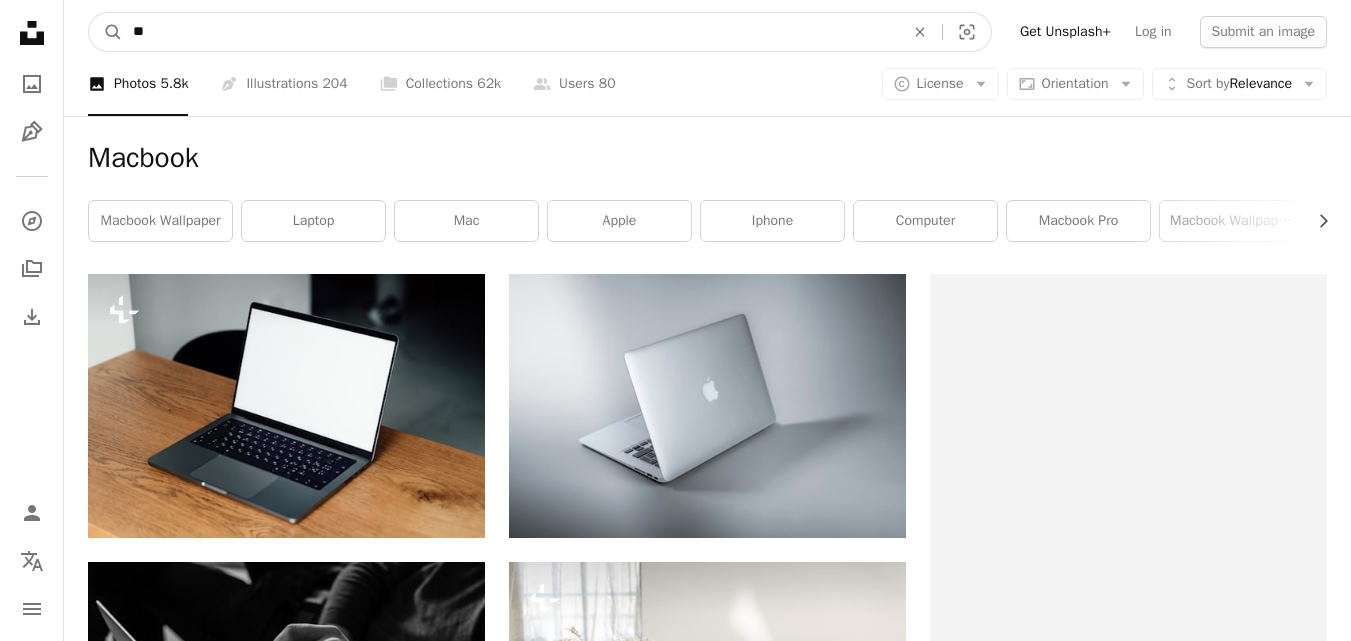 type on "*" 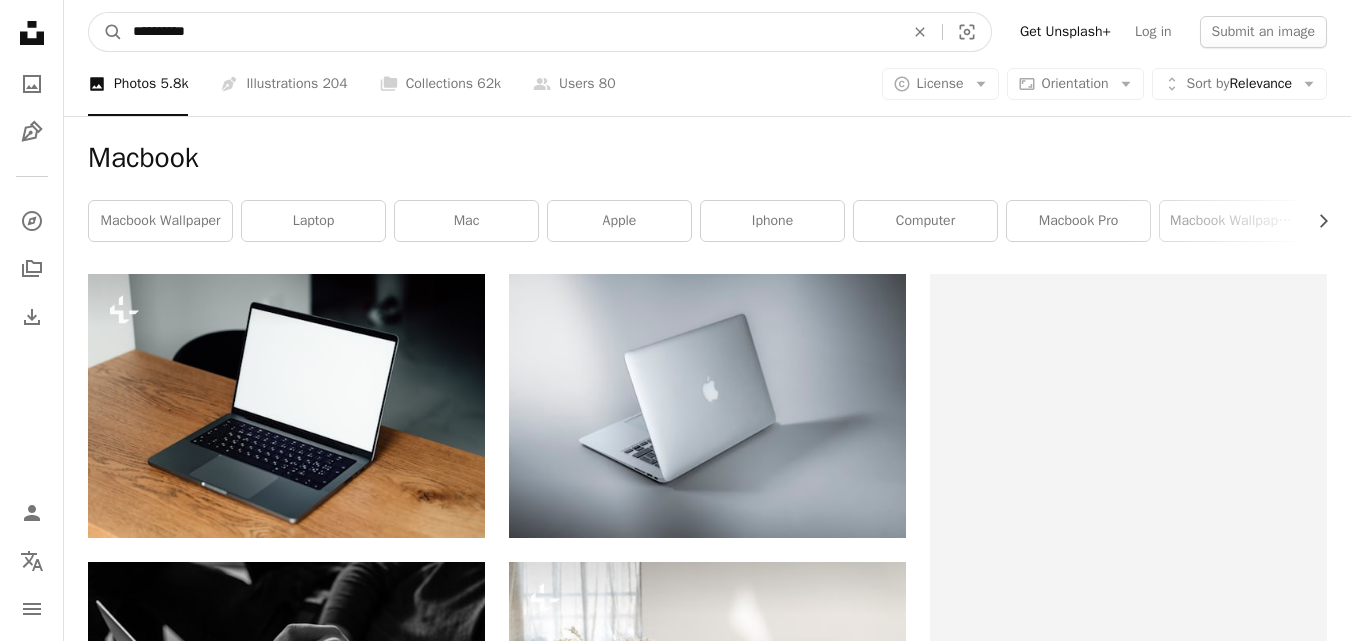type on "**********" 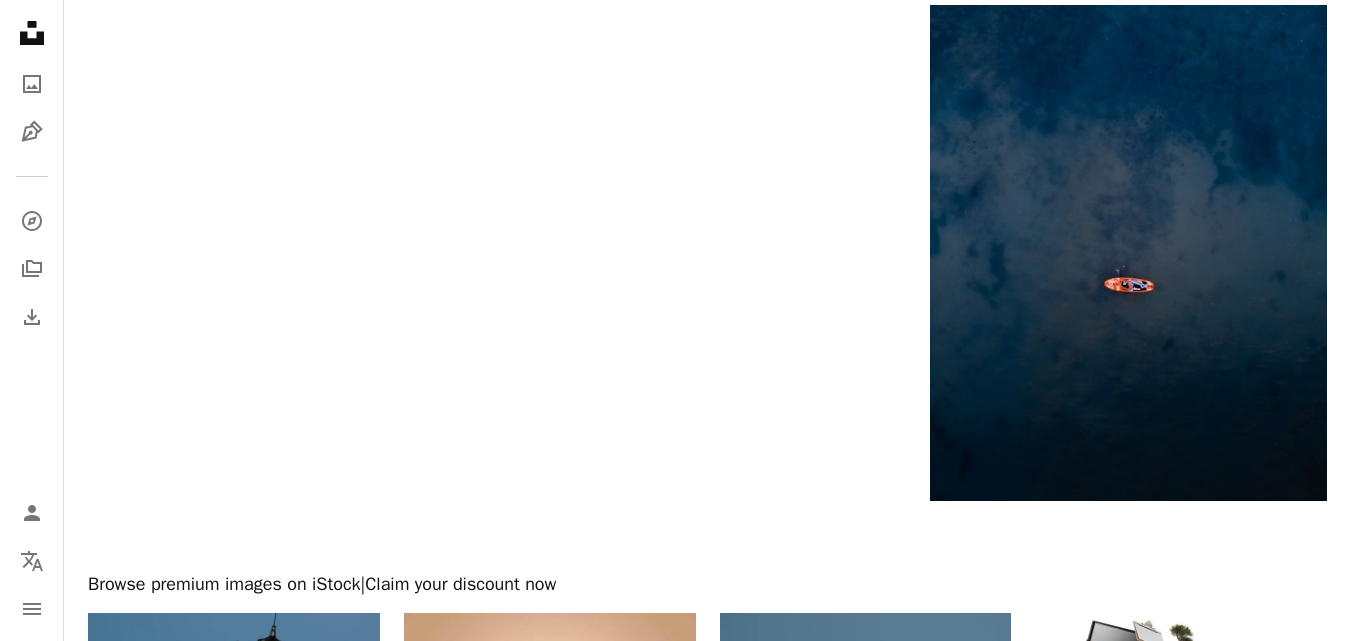 scroll, scrollTop: 3000, scrollLeft: 0, axis: vertical 